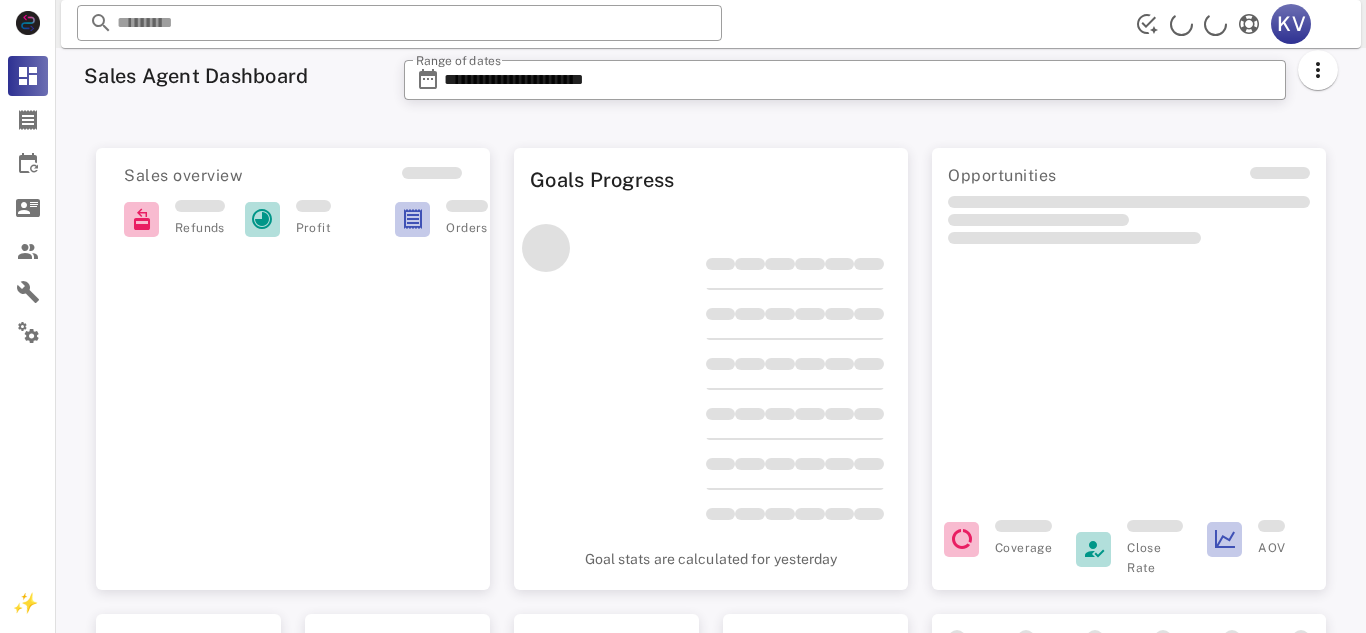 scroll, scrollTop: 0, scrollLeft: 0, axis: both 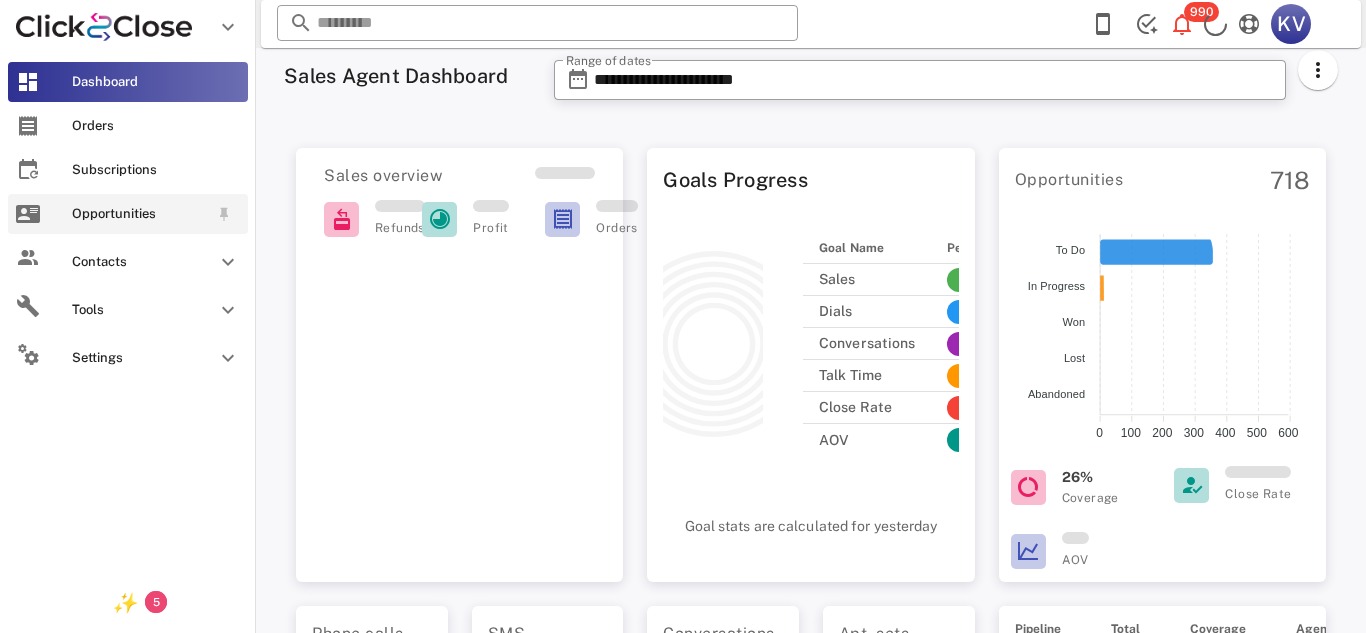 click on "Opportunities" at bounding box center [128, 214] 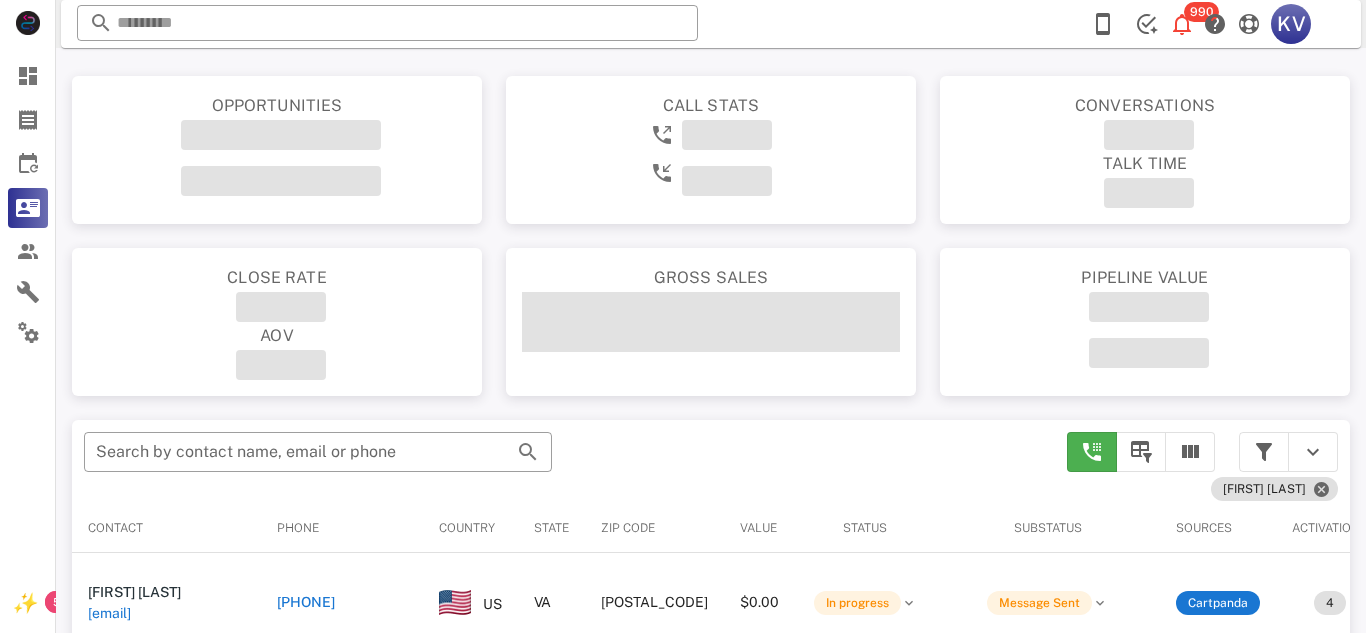 scroll, scrollTop: 0, scrollLeft: 0, axis: both 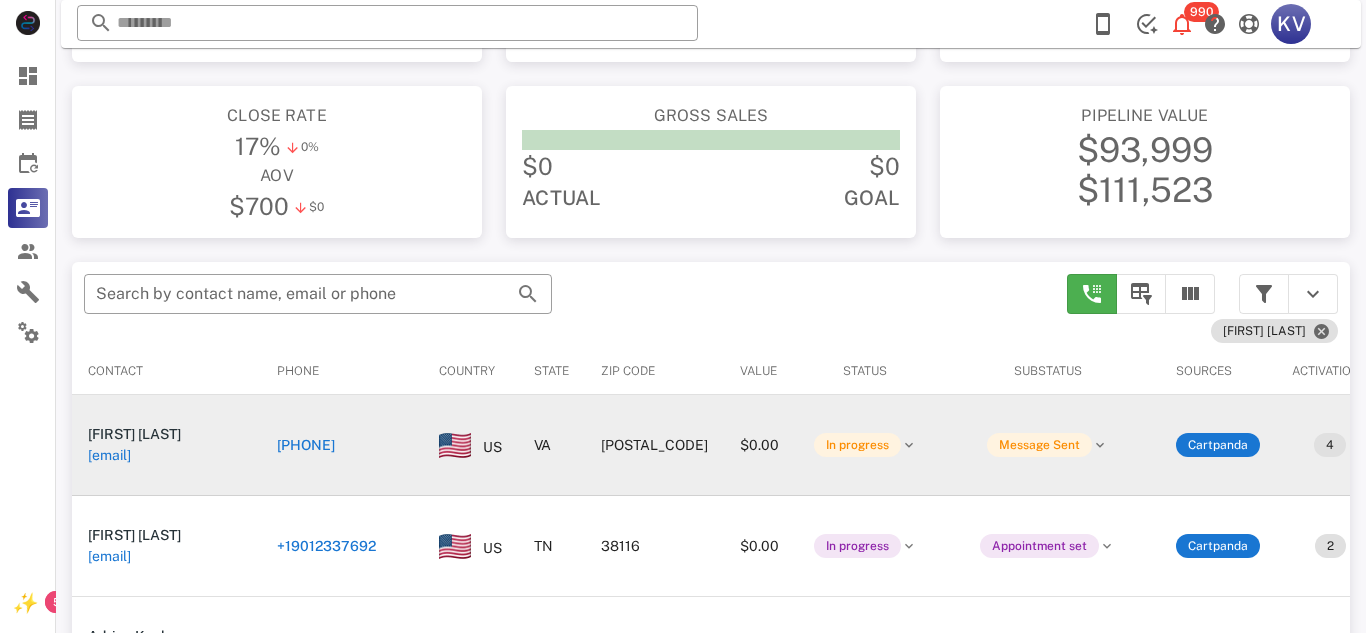 click on "[PHONE]" at bounding box center [306, 445] 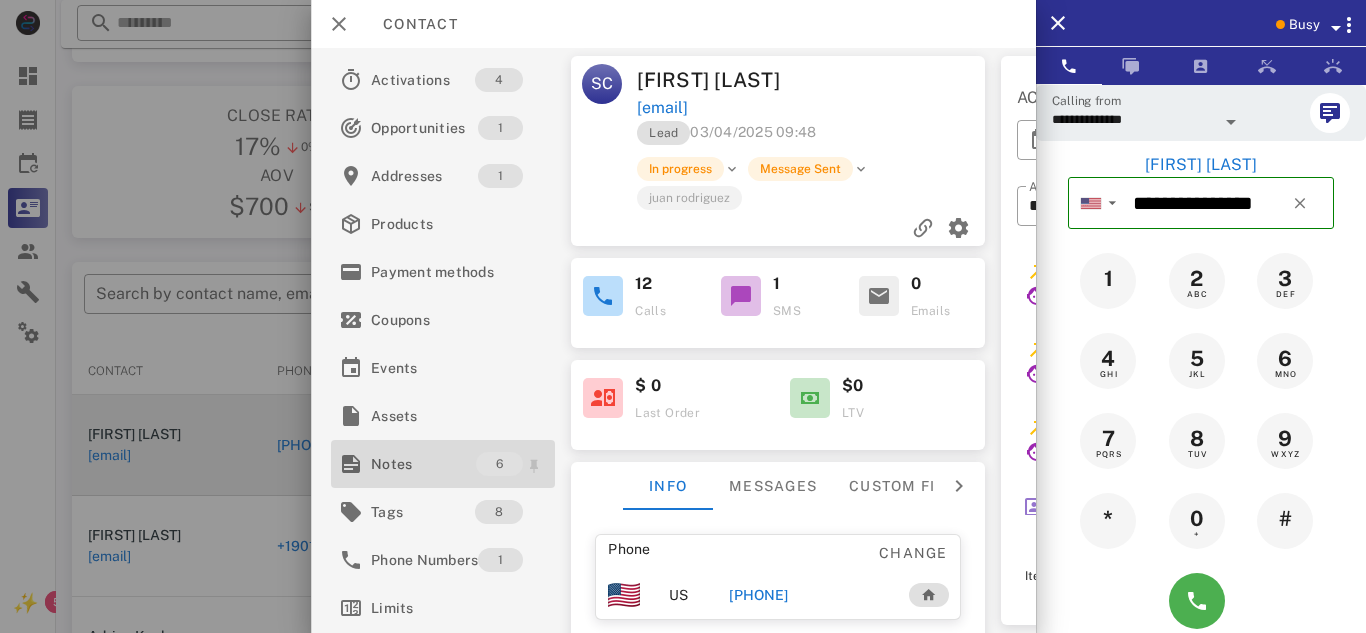 click on "Notes" at bounding box center [423, 464] 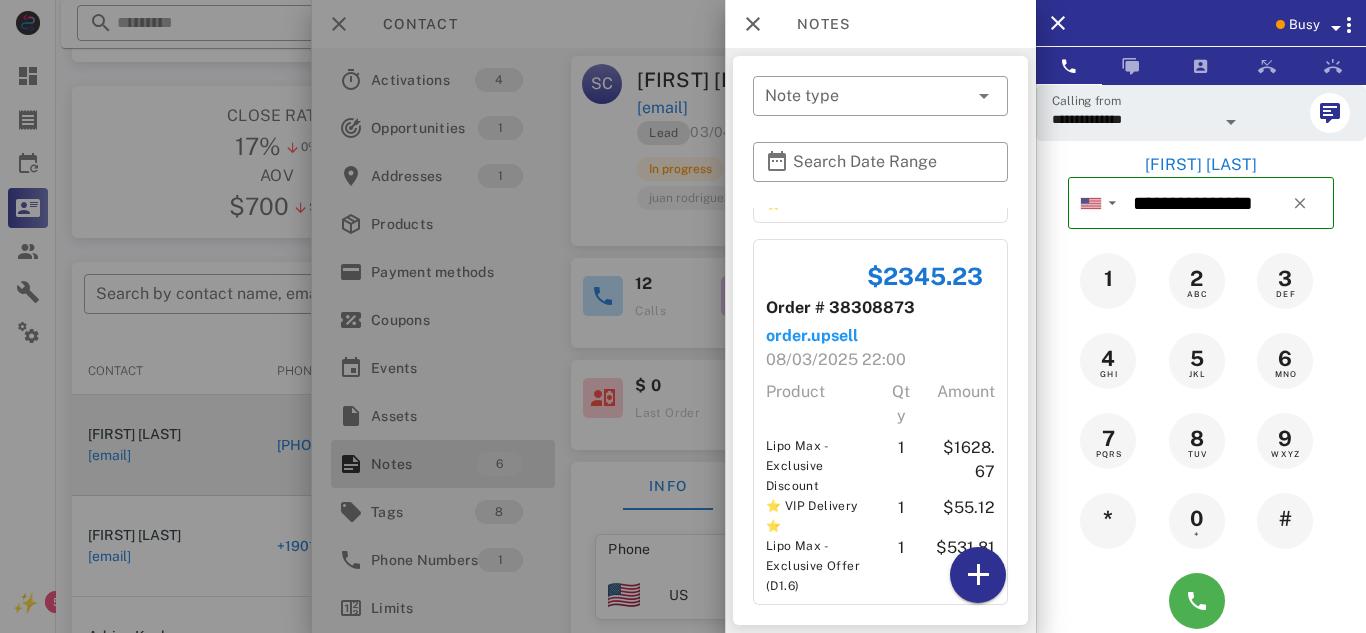 scroll, scrollTop: 1380, scrollLeft: 0, axis: vertical 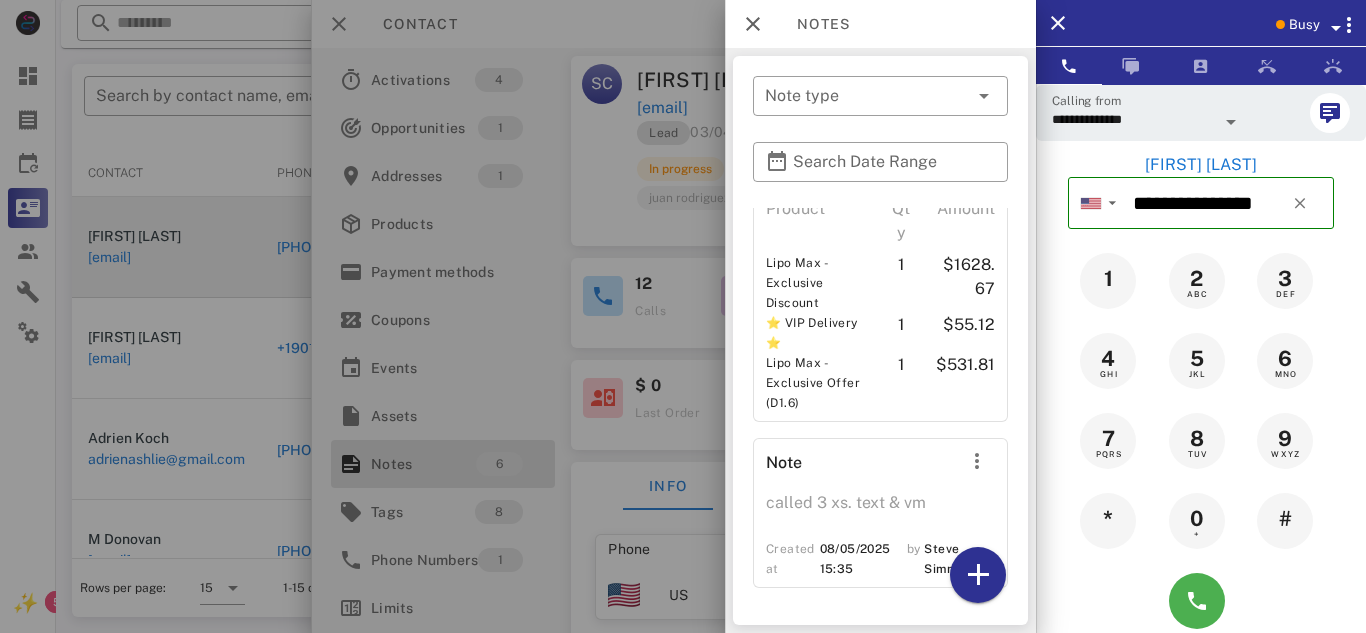 click at bounding box center [683, 316] 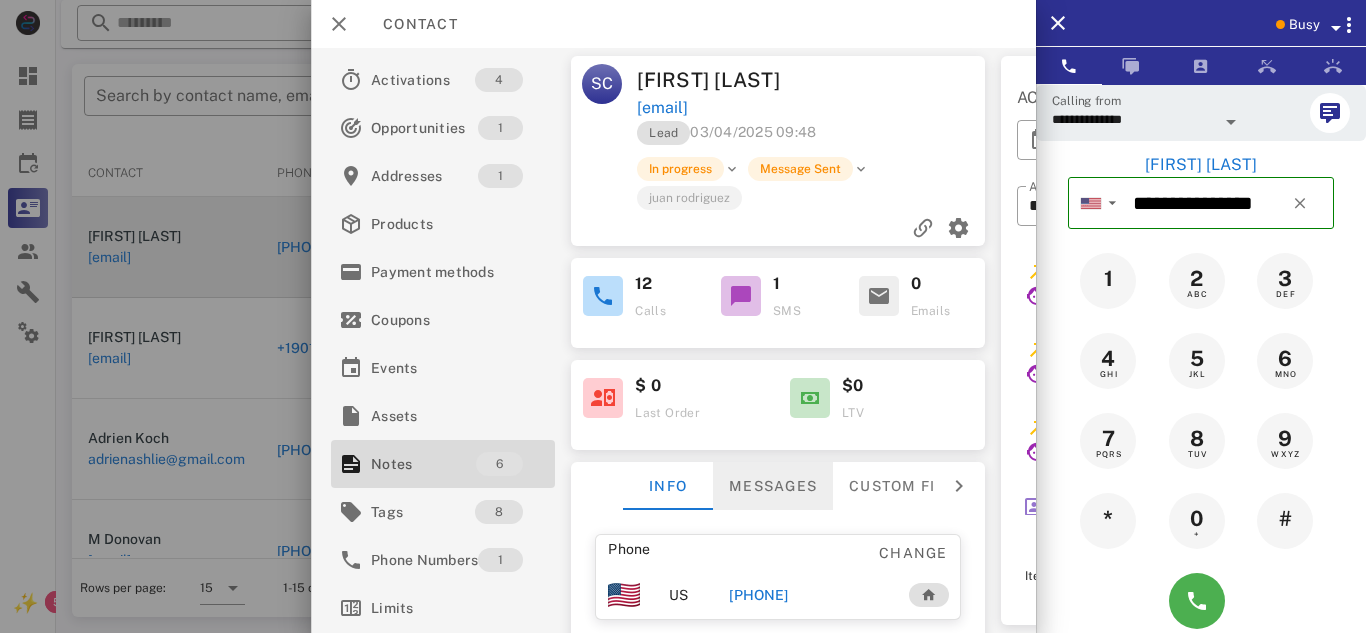 click on "Messages" at bounding box center [773, 486] 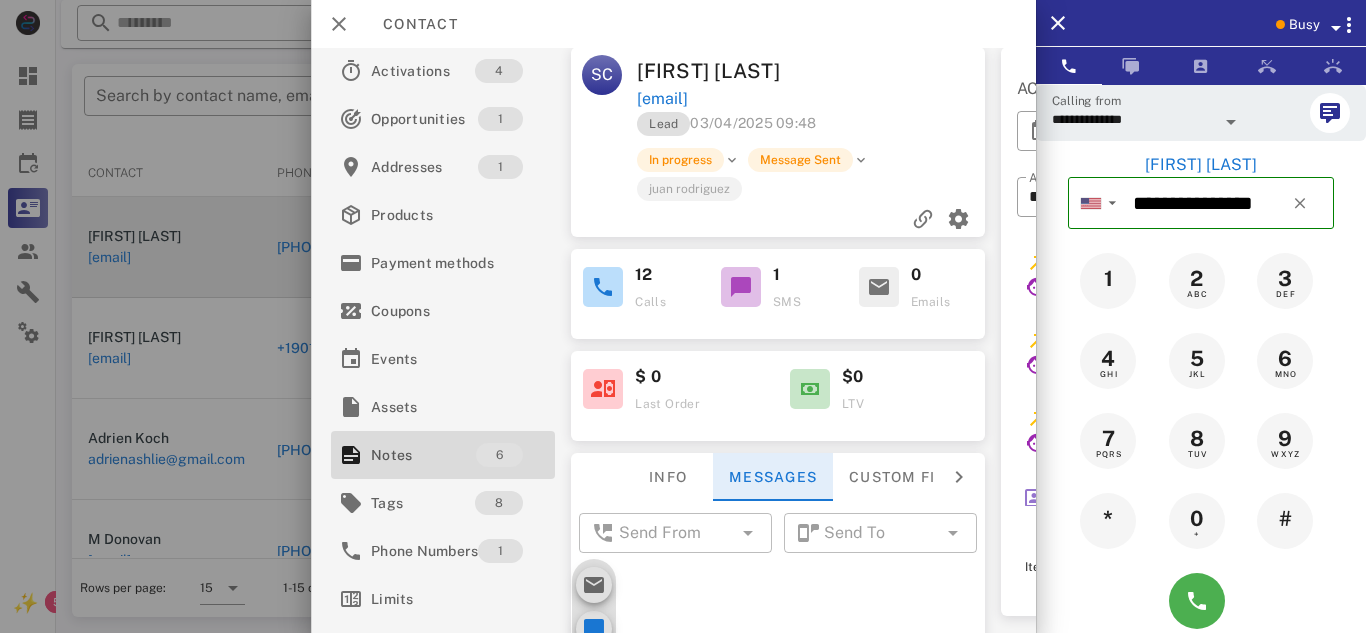 scroll, scrollTop: 65, scrollLeft: 0, axis: vertical 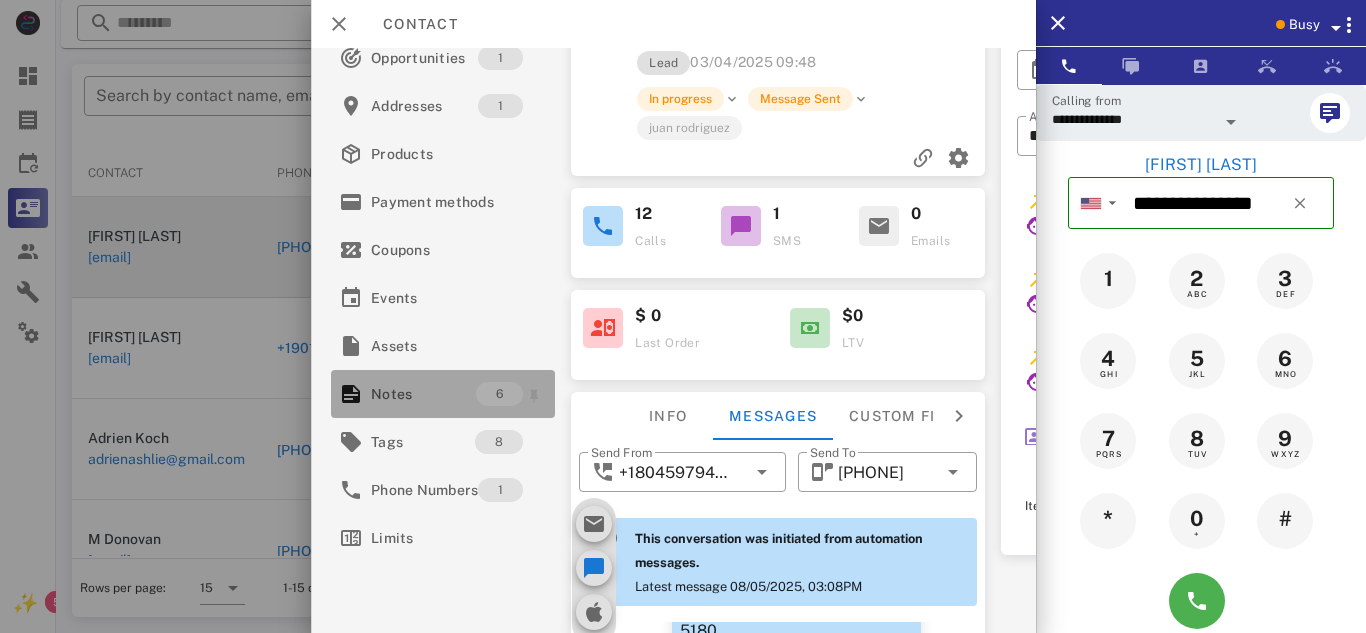 click on "Notes" at bounding box center (423, 394) 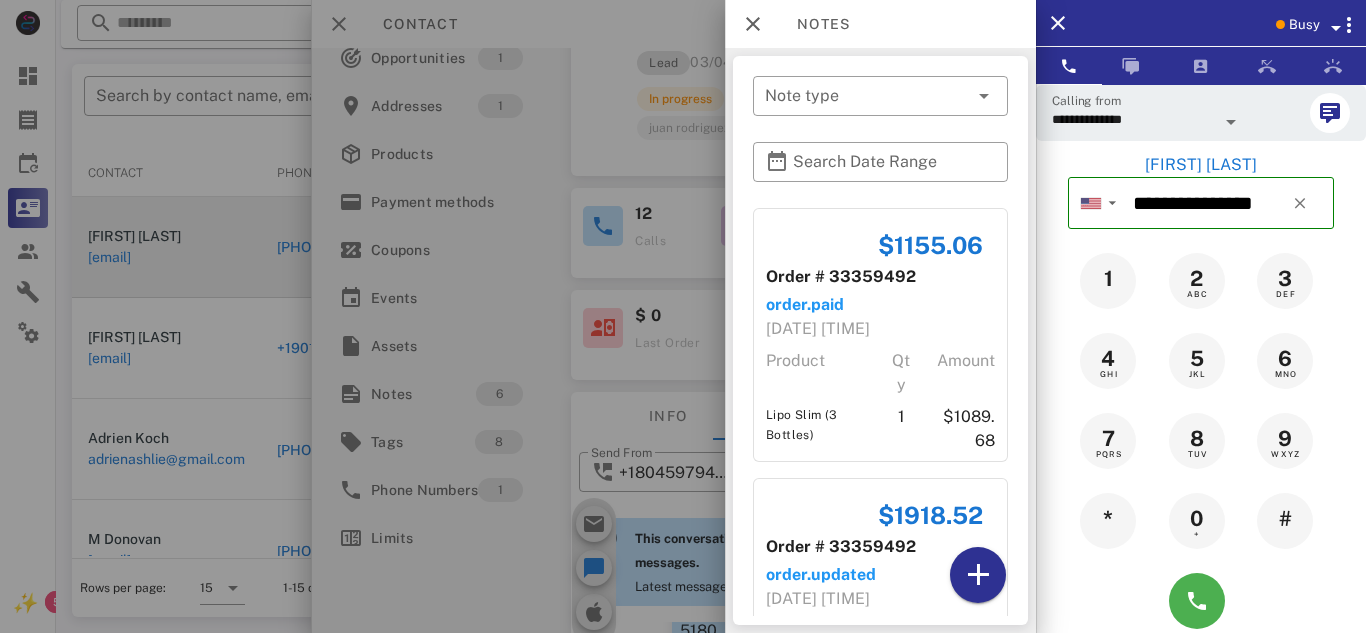 click at bounding box center [683, 316] 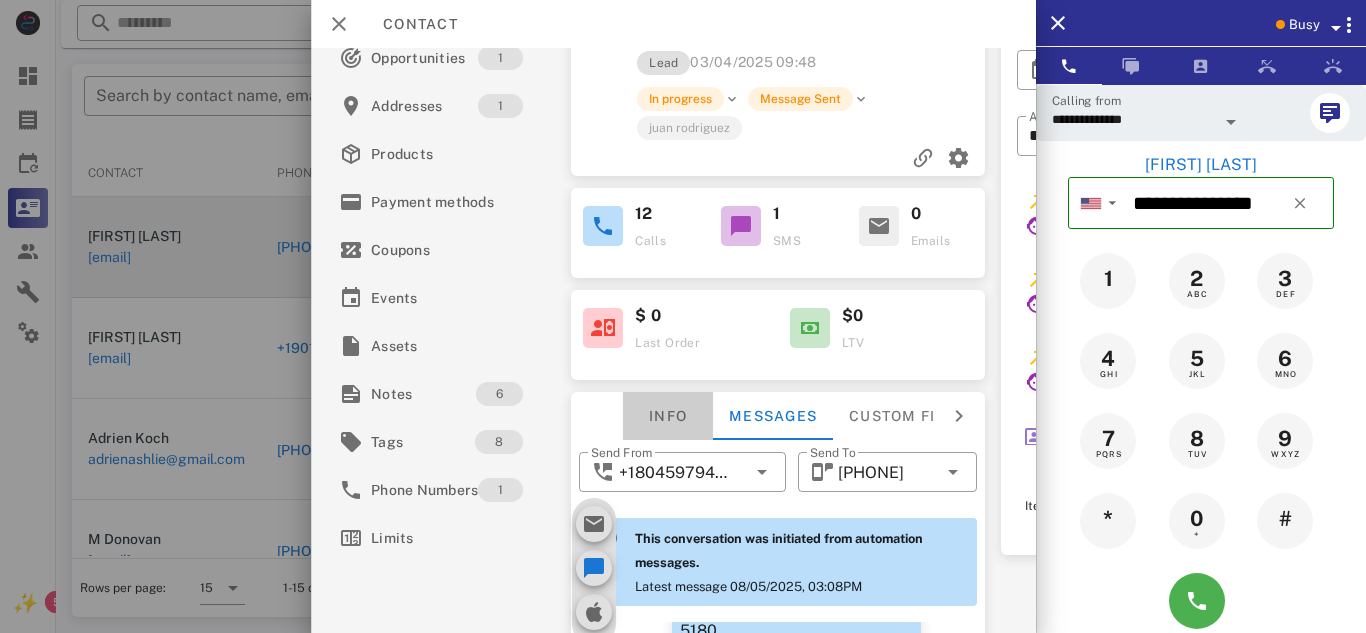 click on "Info" at bounding box center (668, 416) 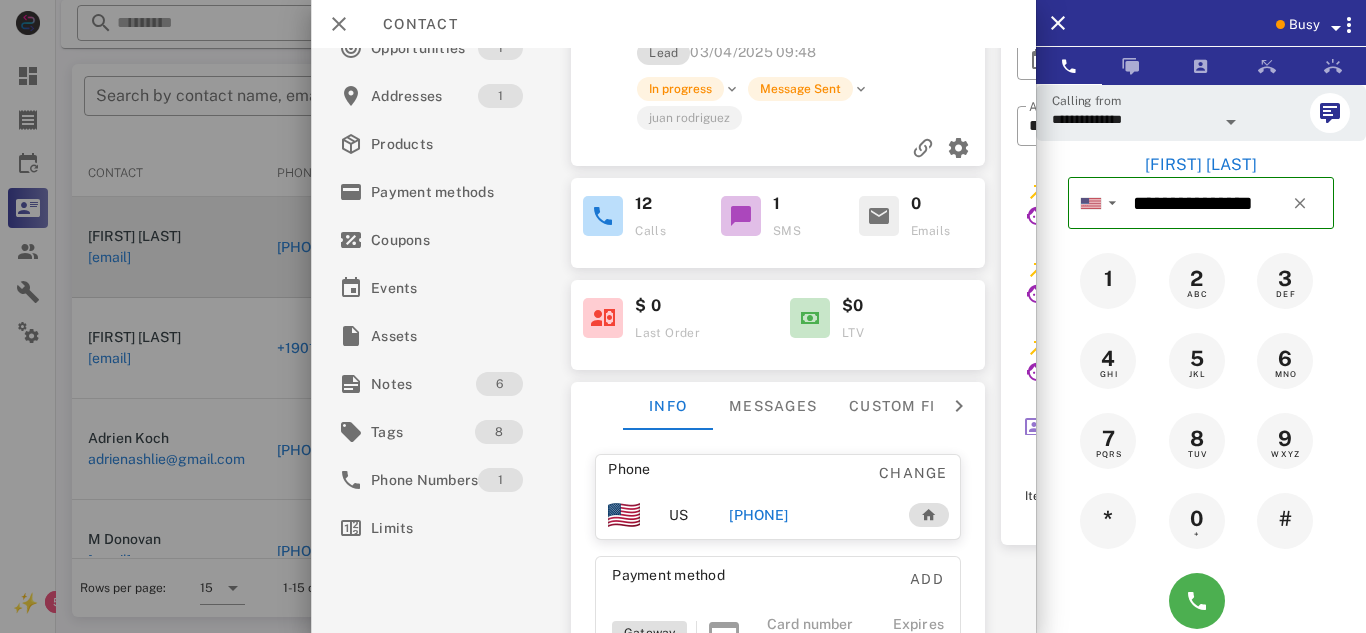 scroll, scrollTop: 77, scrollLeft: 0, axis: vertical 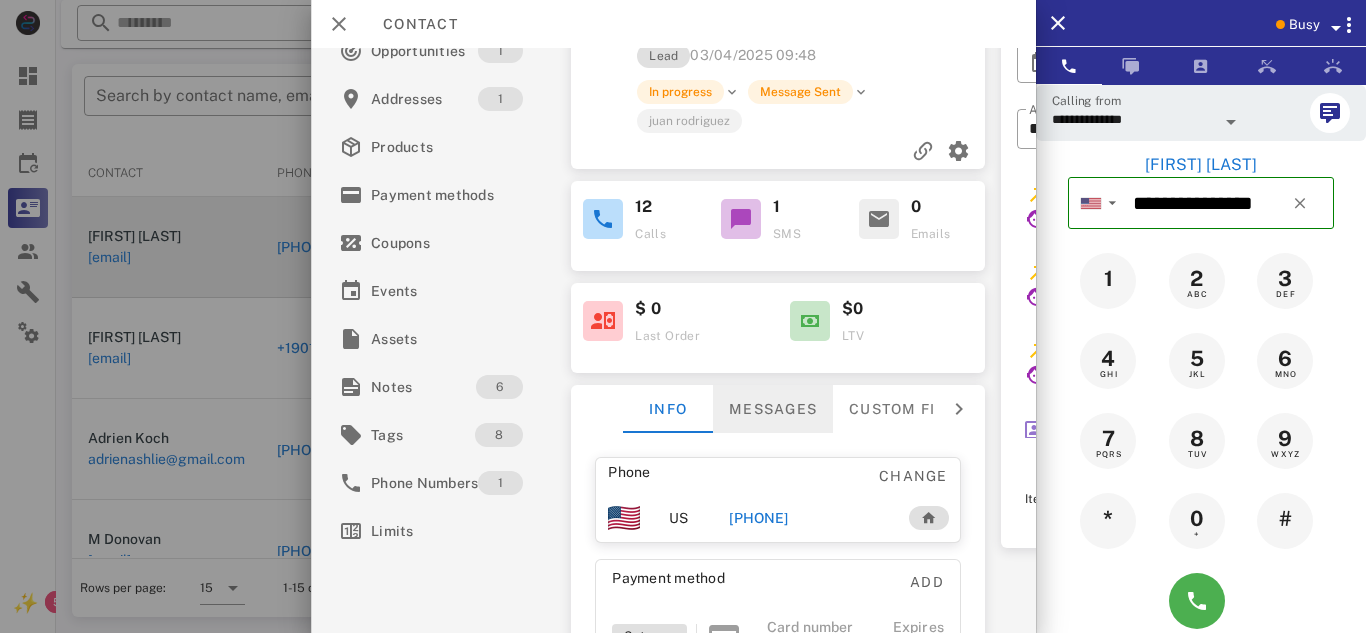 click on "Messages" at bounding box center [773, 409] 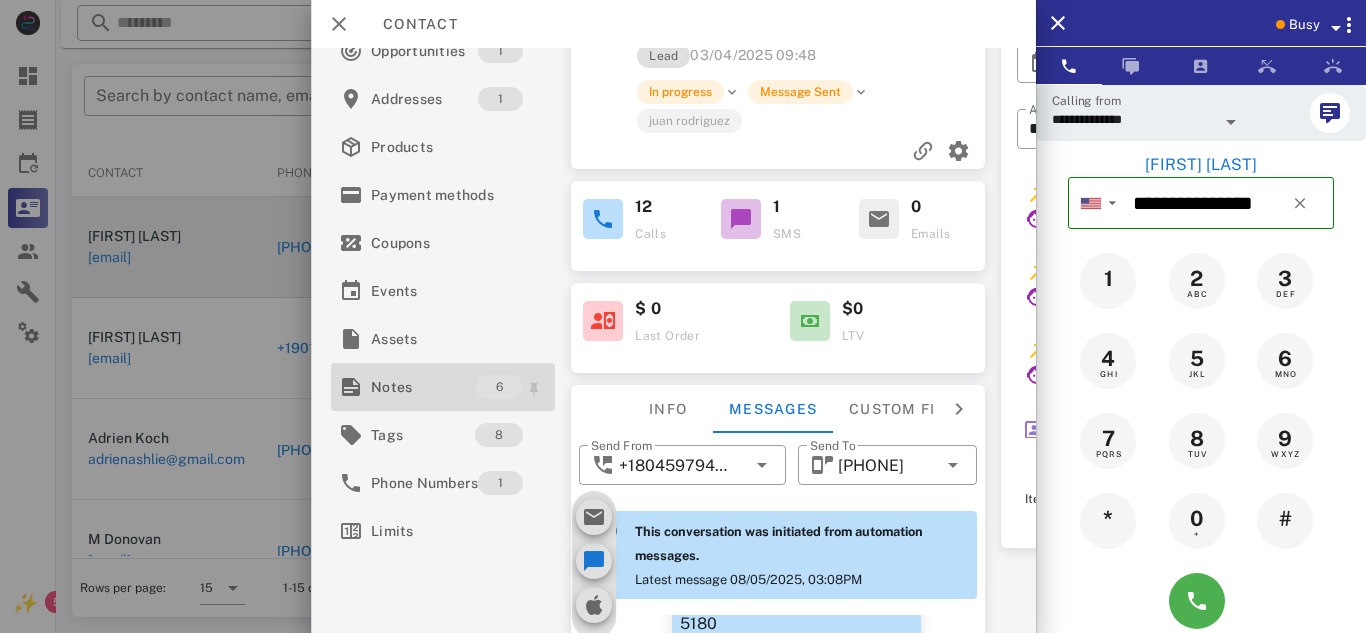 click on "Notes" at bounding box center [423, 387] 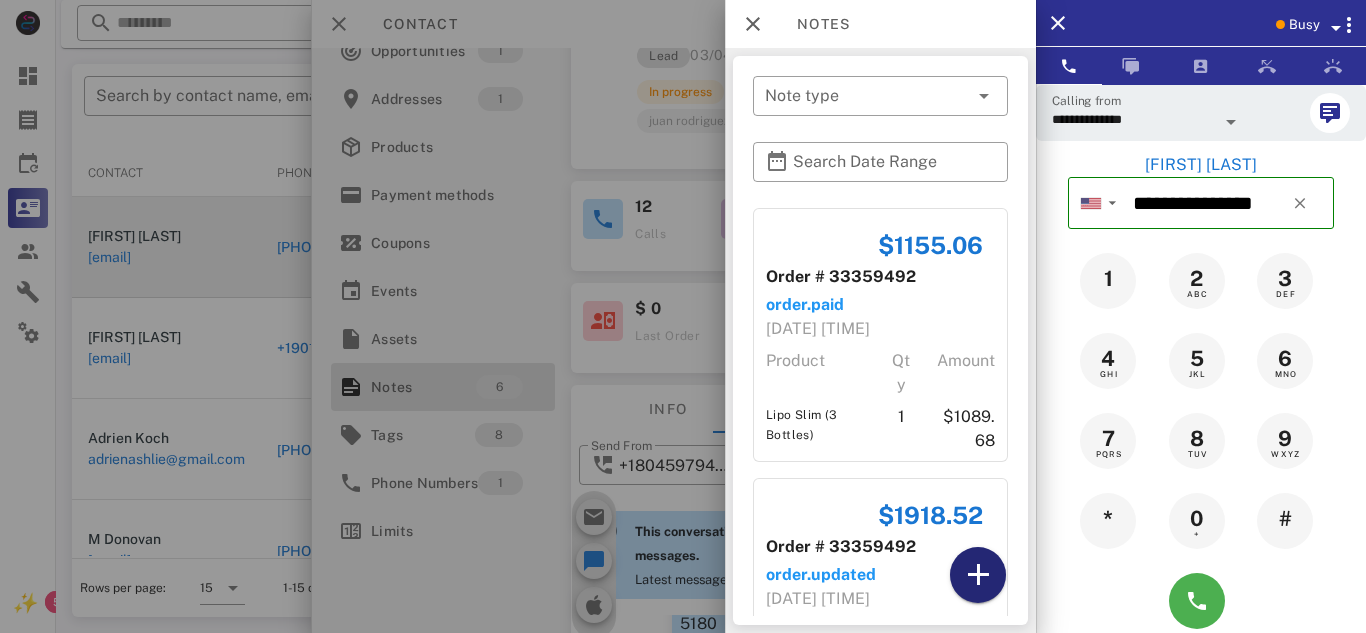 click at bounding box center [978, 575] 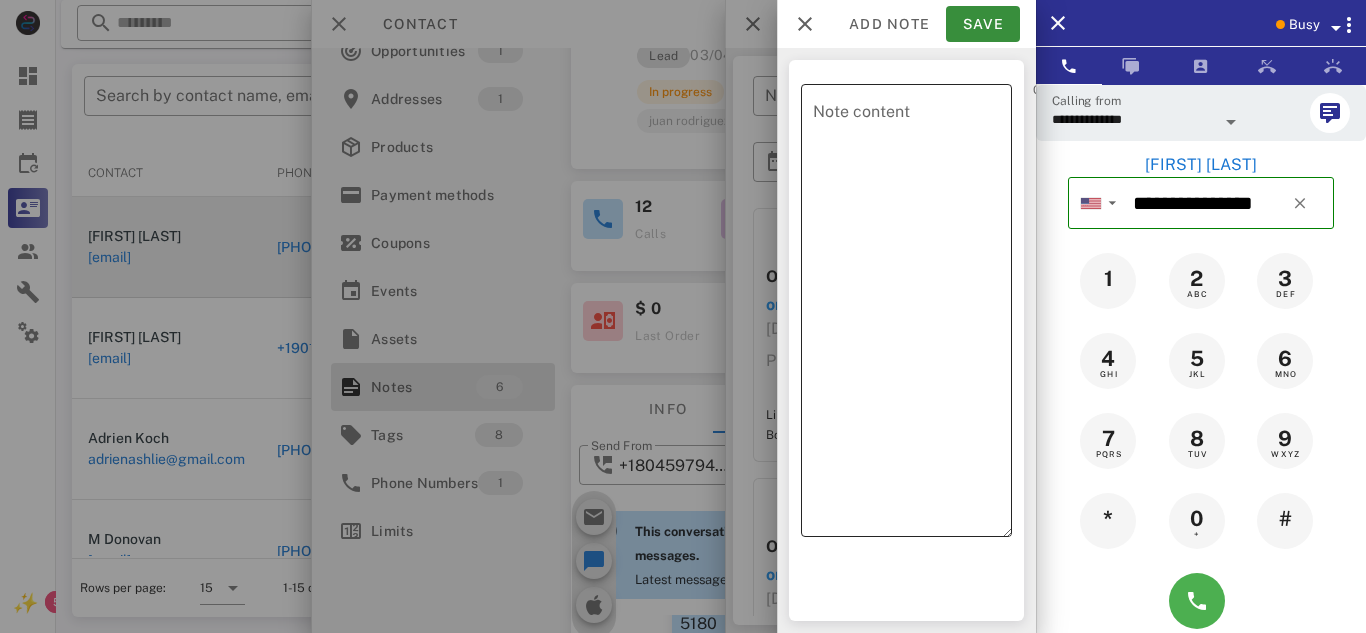 click on "Note content" at bounding box center (912, 315) 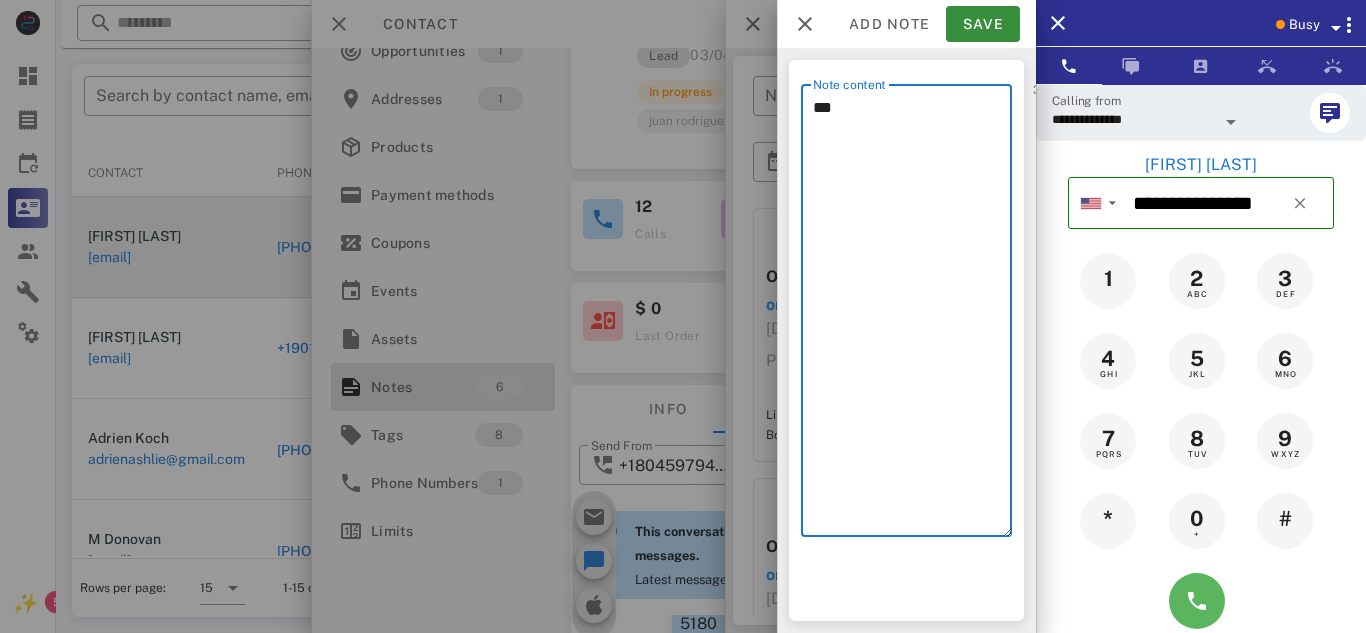 type on "***" 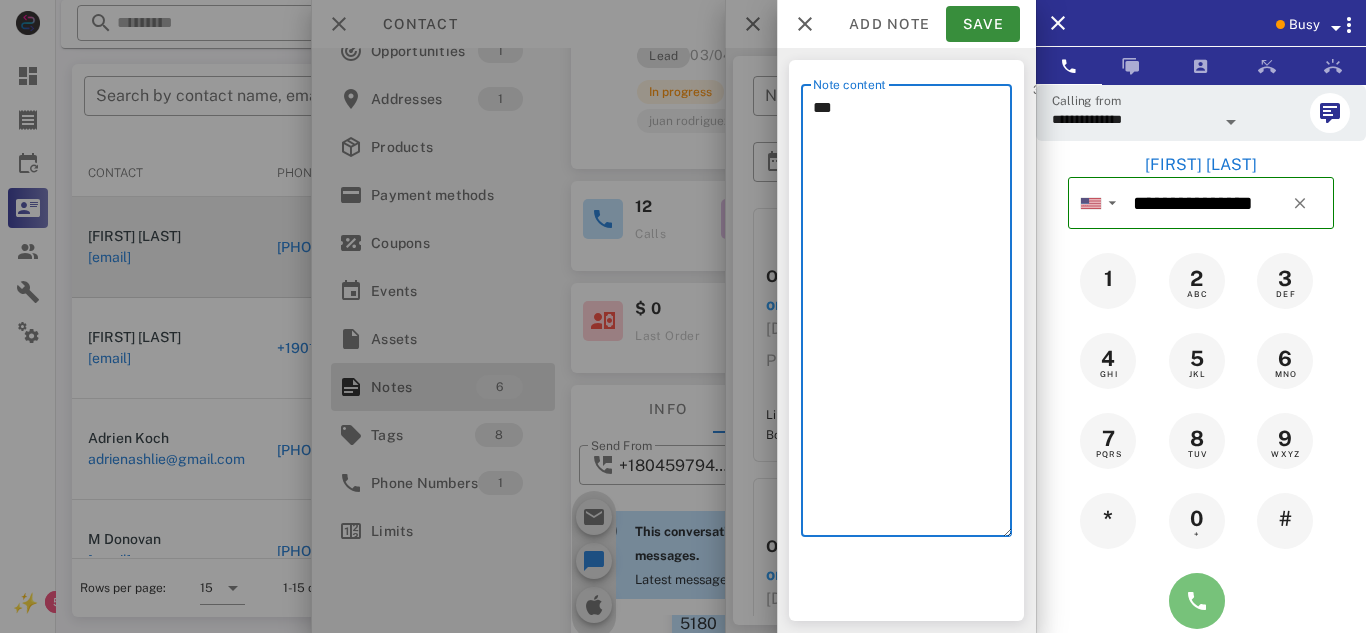 click at bounding box center (1197, 601) 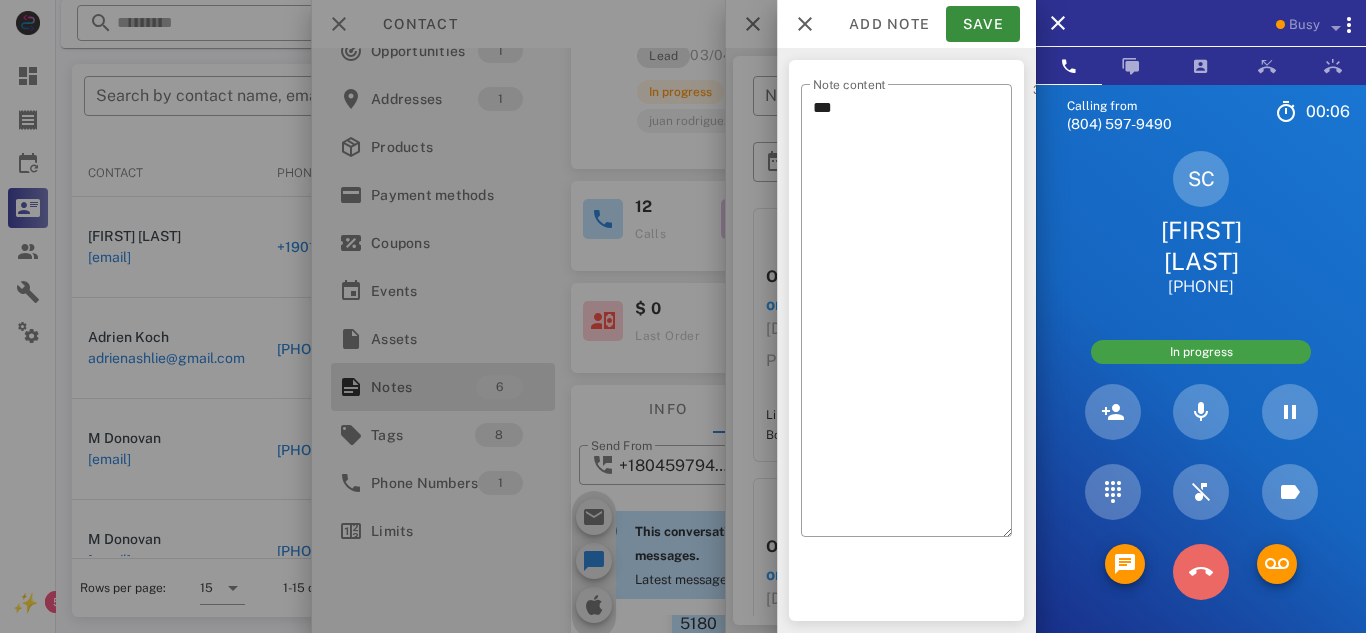 click at bounding box center [1201, 572] 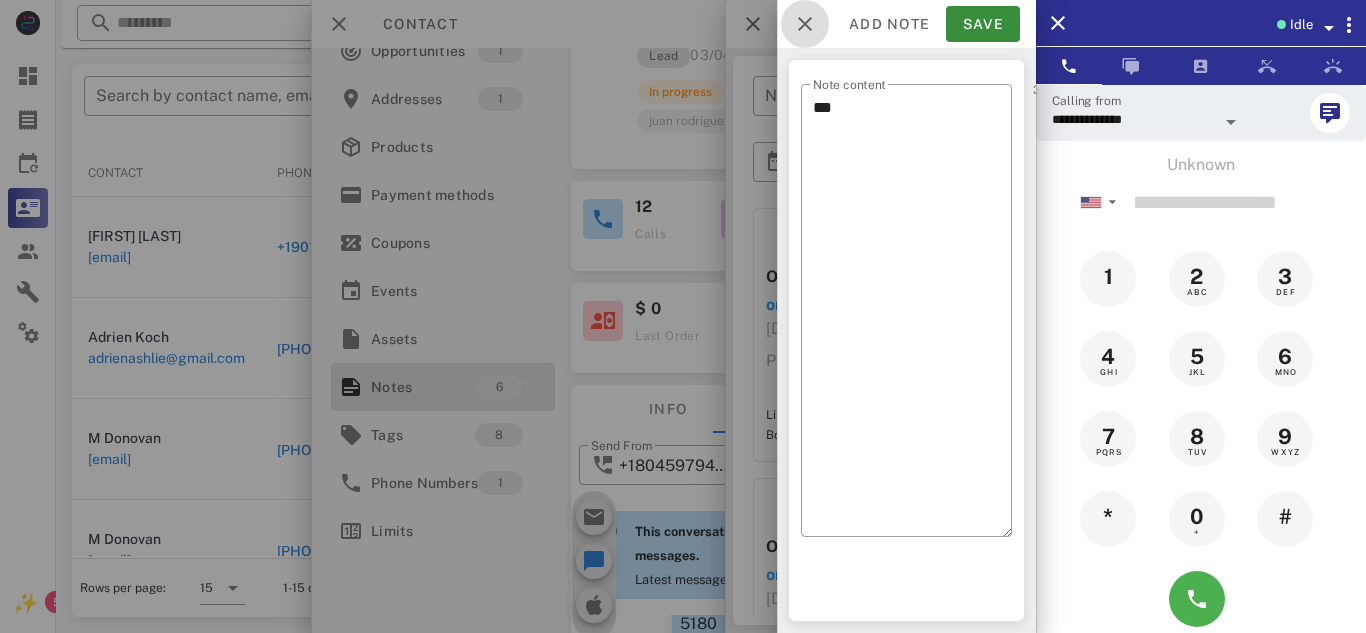 click at bounding box center [805, 24] 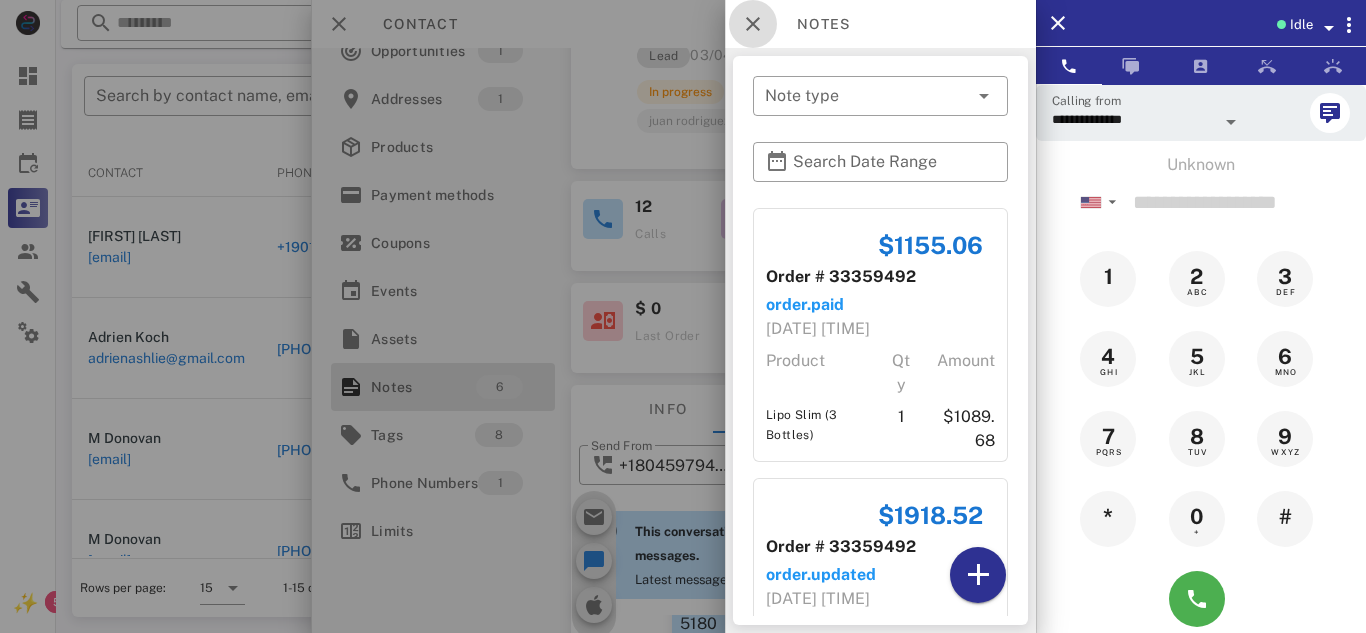click at bounding box center [753, 24] 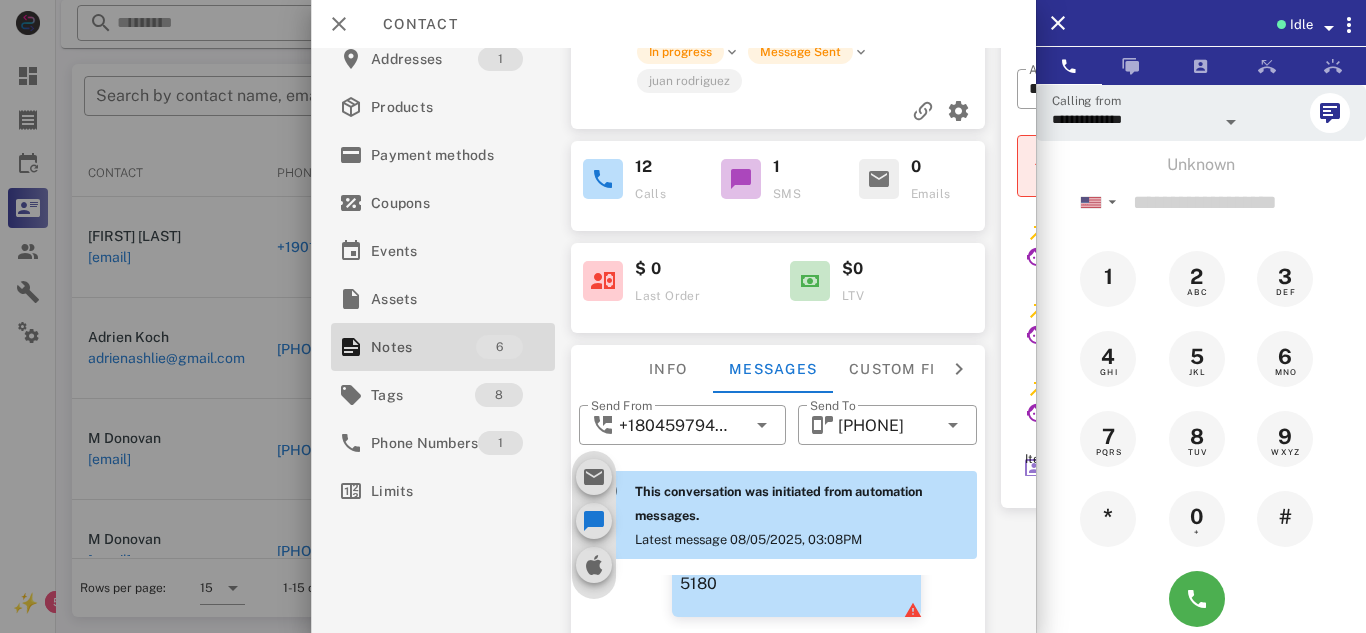 scroll, scrollTop: 289, scrollLeft: 0, axis: vertical 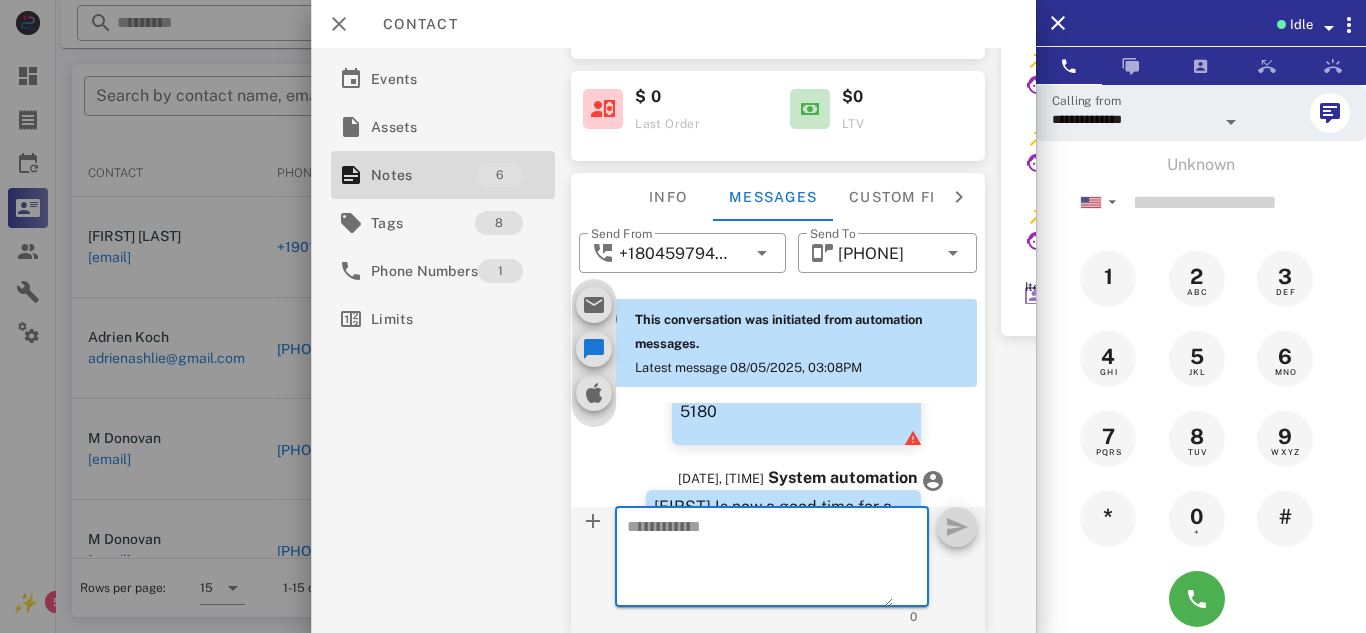paste on "**********" 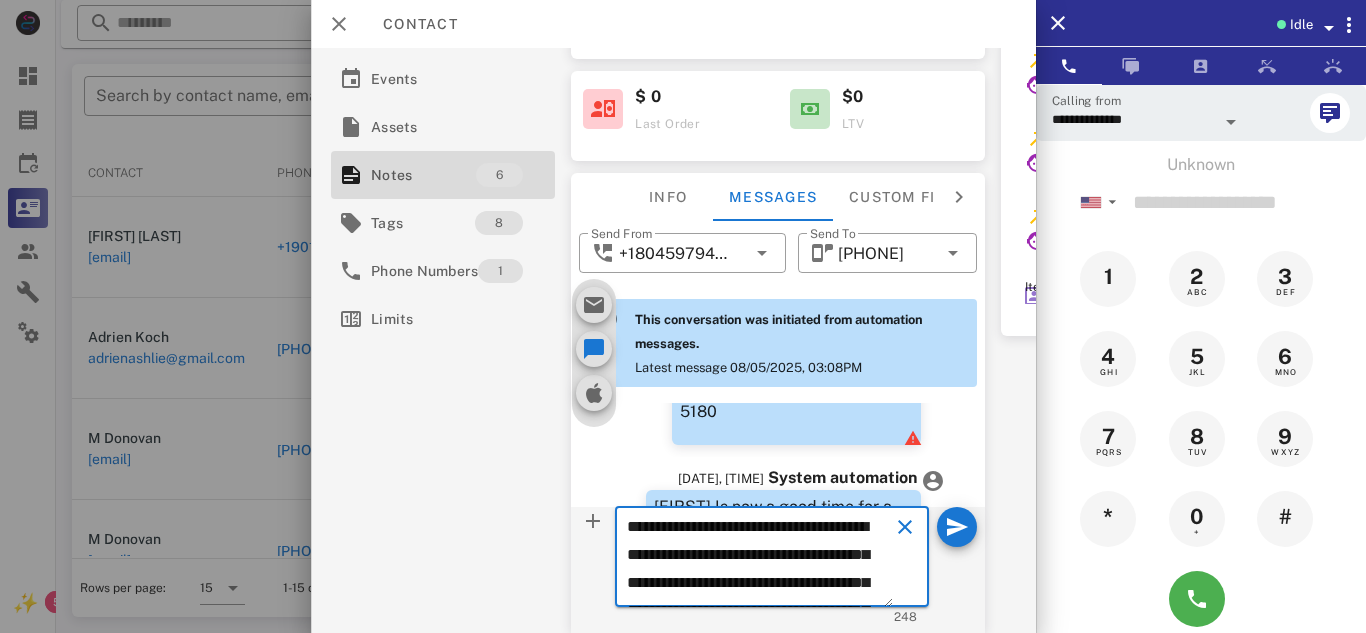 scroll, scrollTop: 153, scrollLeft: 0, axis: vertical 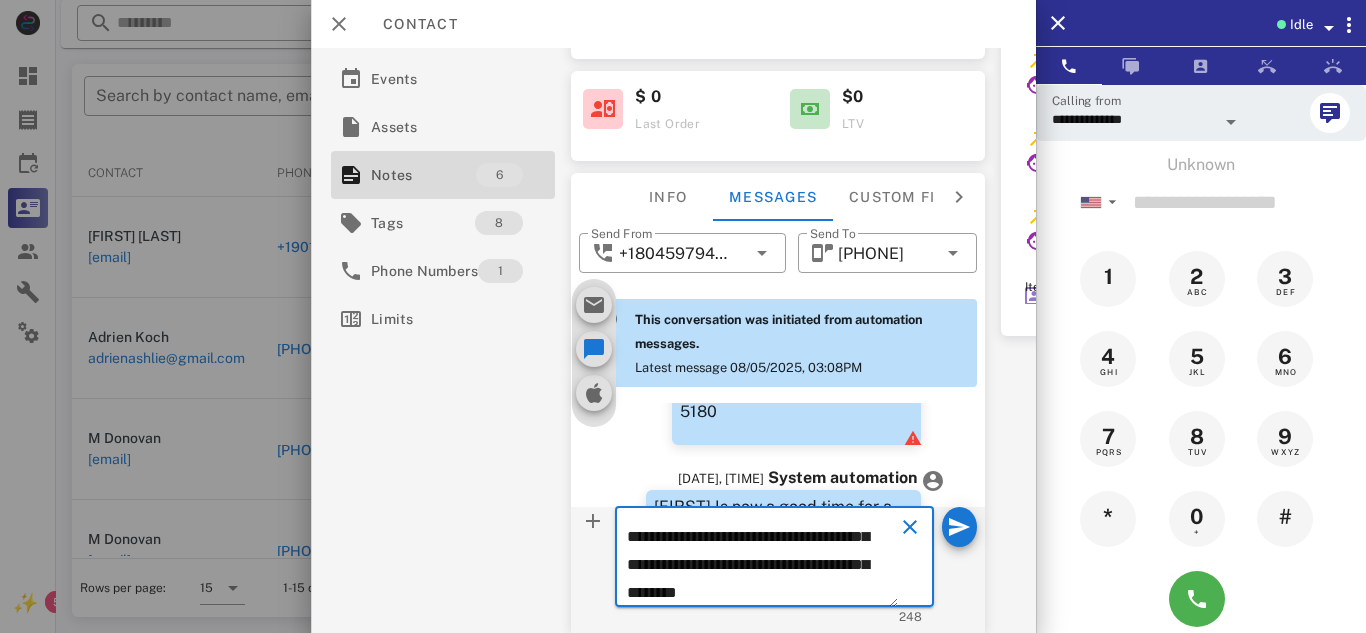 click on "**********" at bounding box center (762, 560) 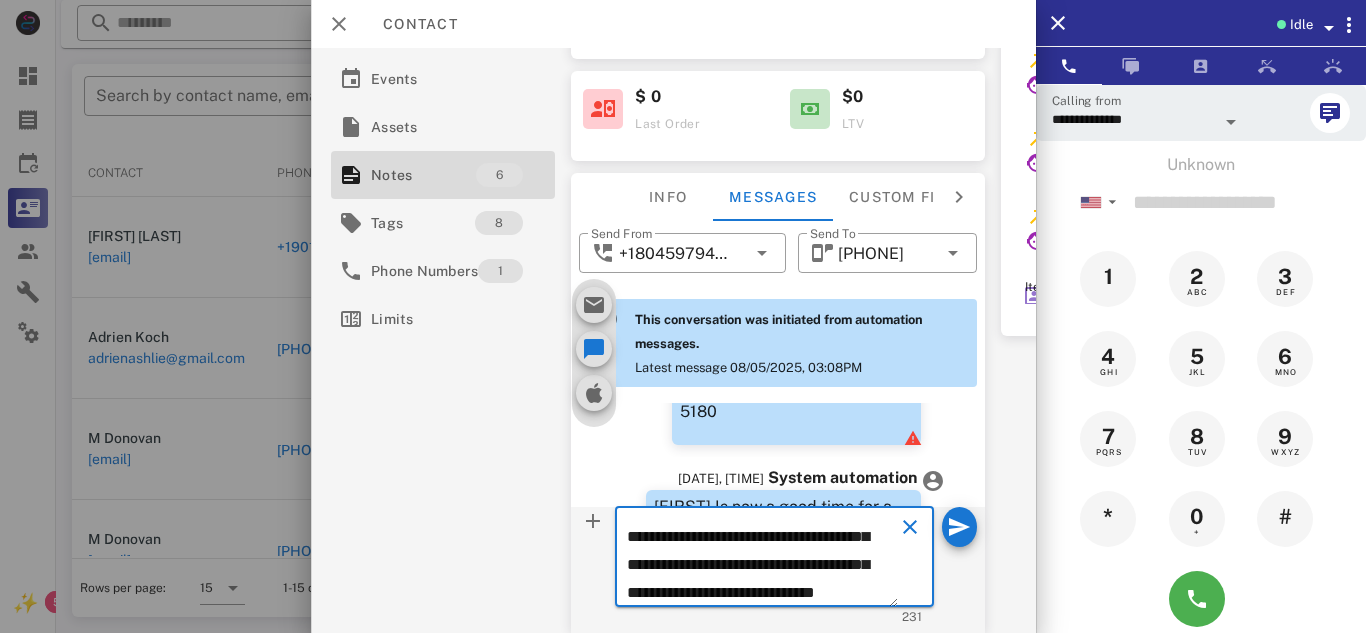 scroll, scrollTop: 153, scrollLeft: 0, axis: vertical 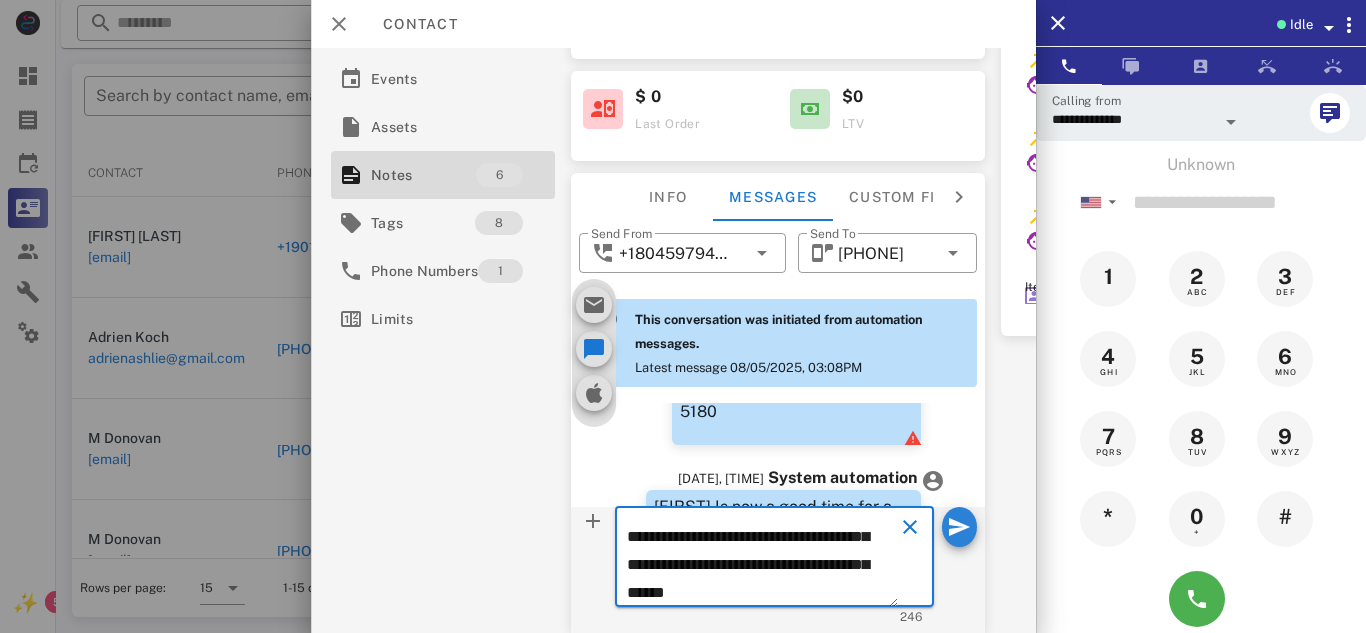type on "**********" 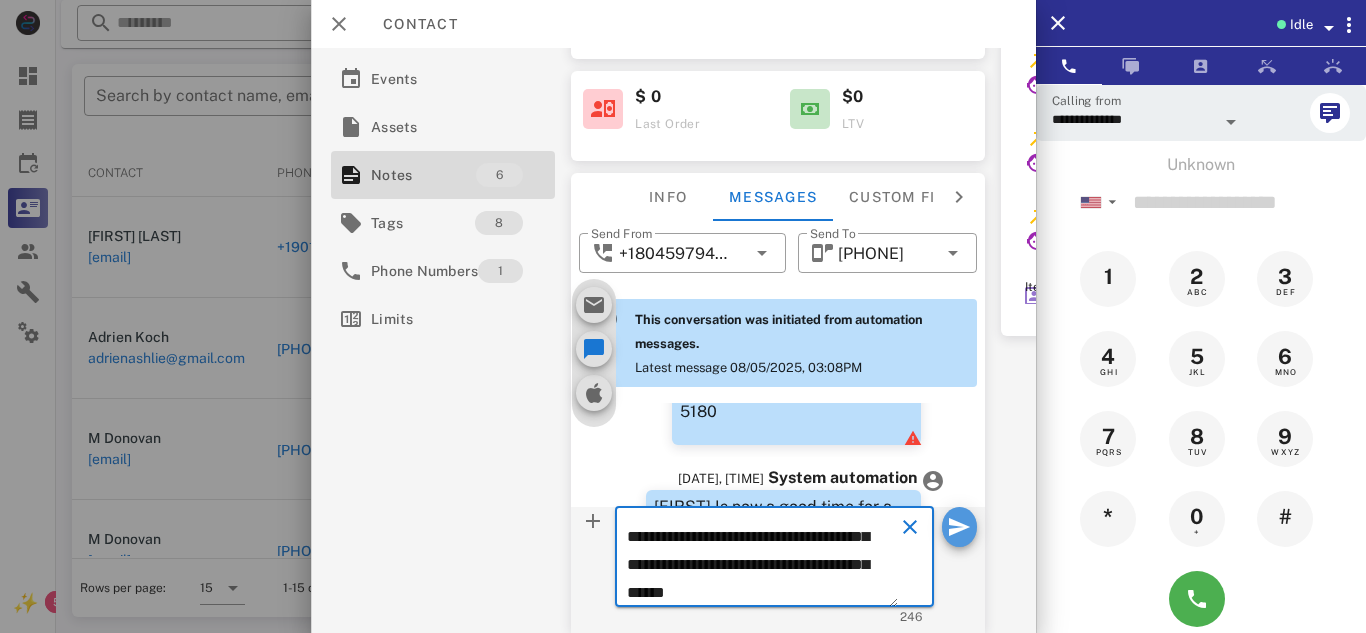click at bounding box center (959, 527) 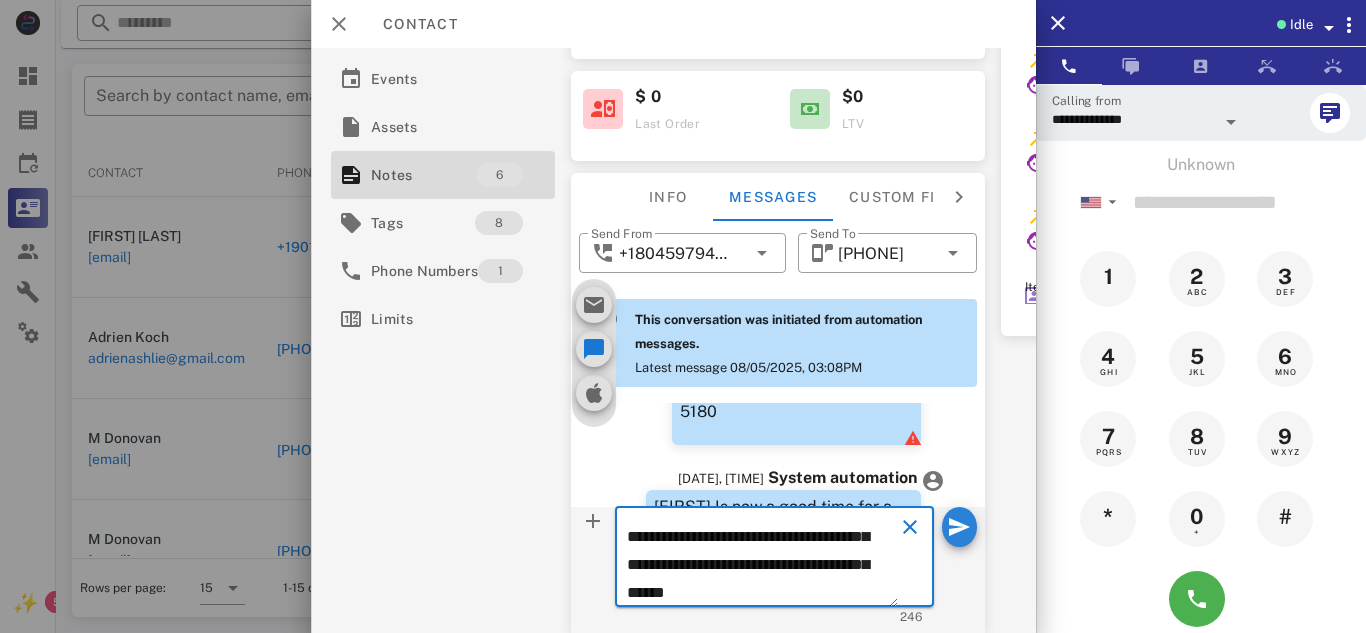 type 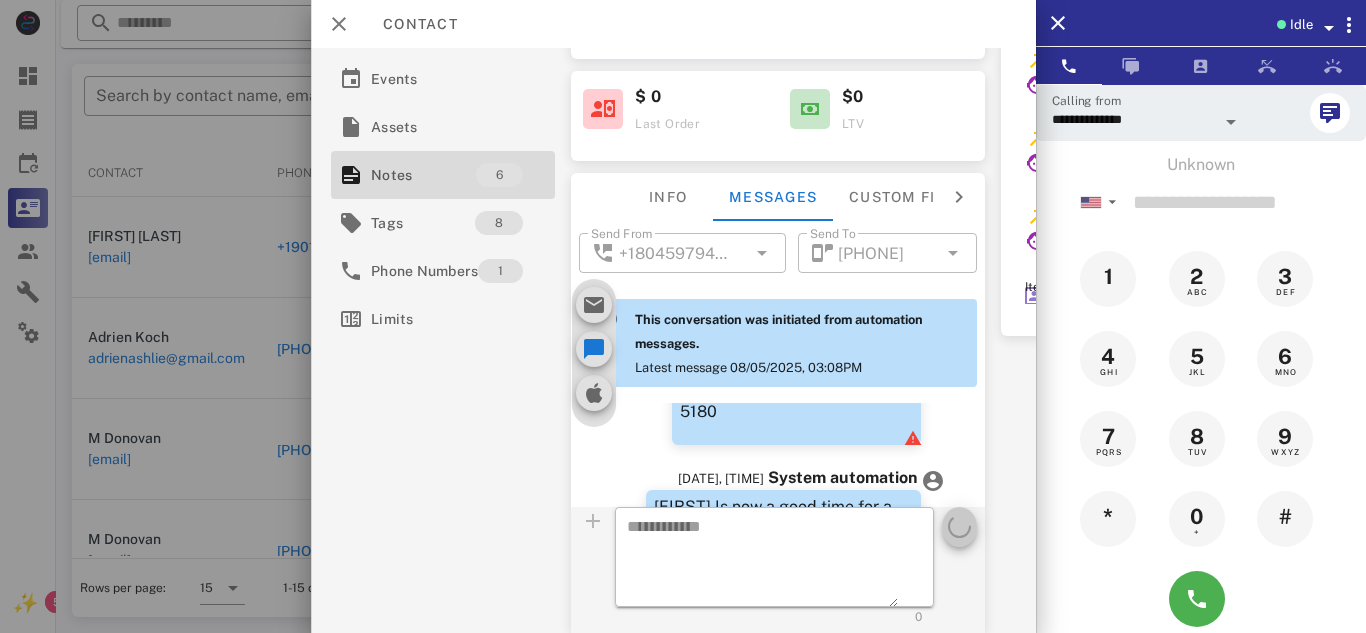 scroll, scrollTop: 0, scrollLeft: 0, axis: both 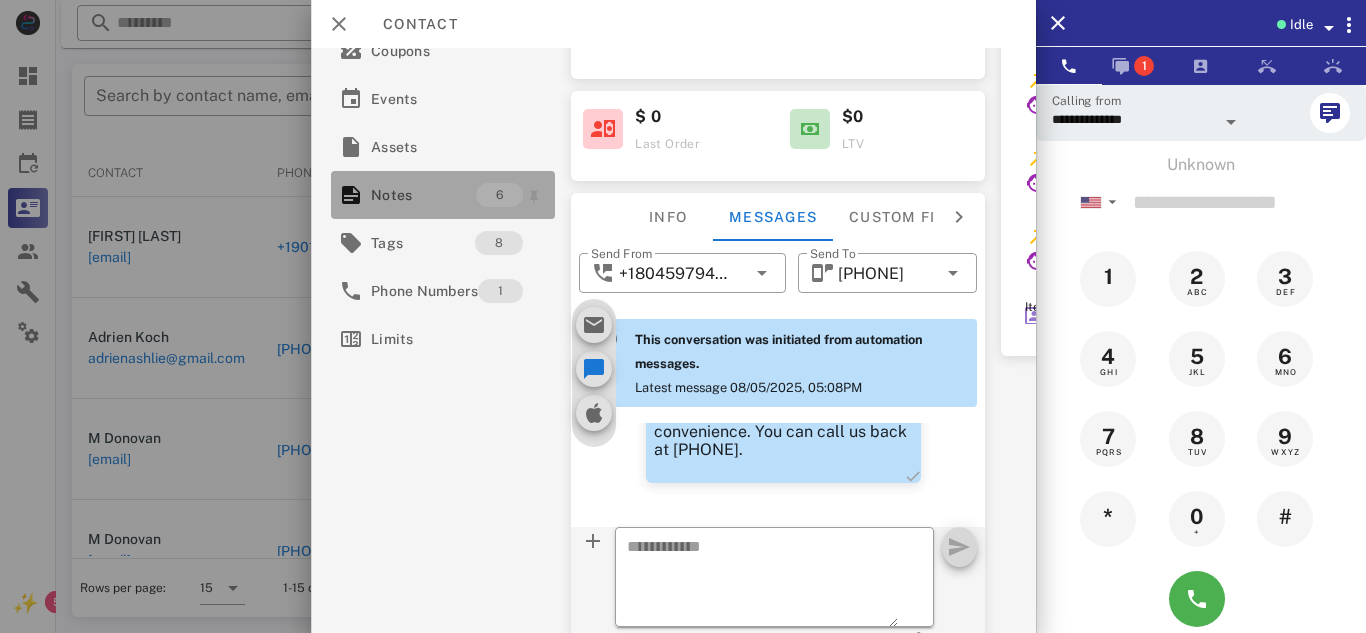 click on "Notes" at bounding box center [423, 195] 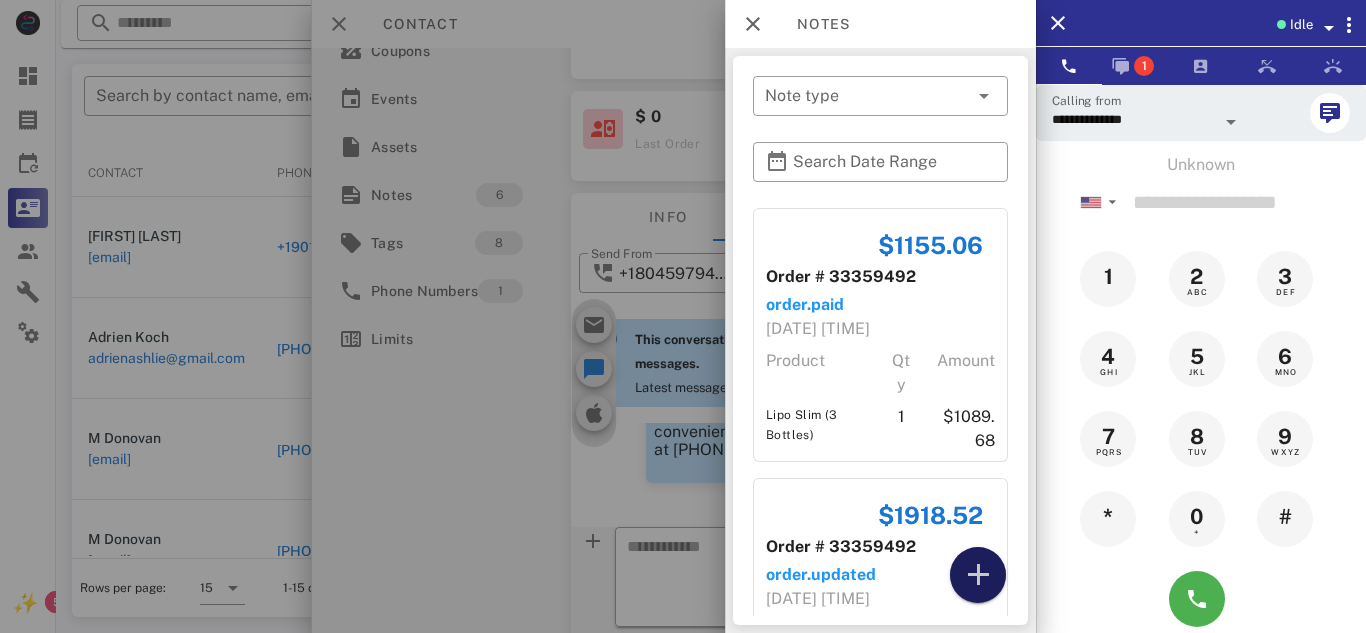 click at bounding box center (978, 575) 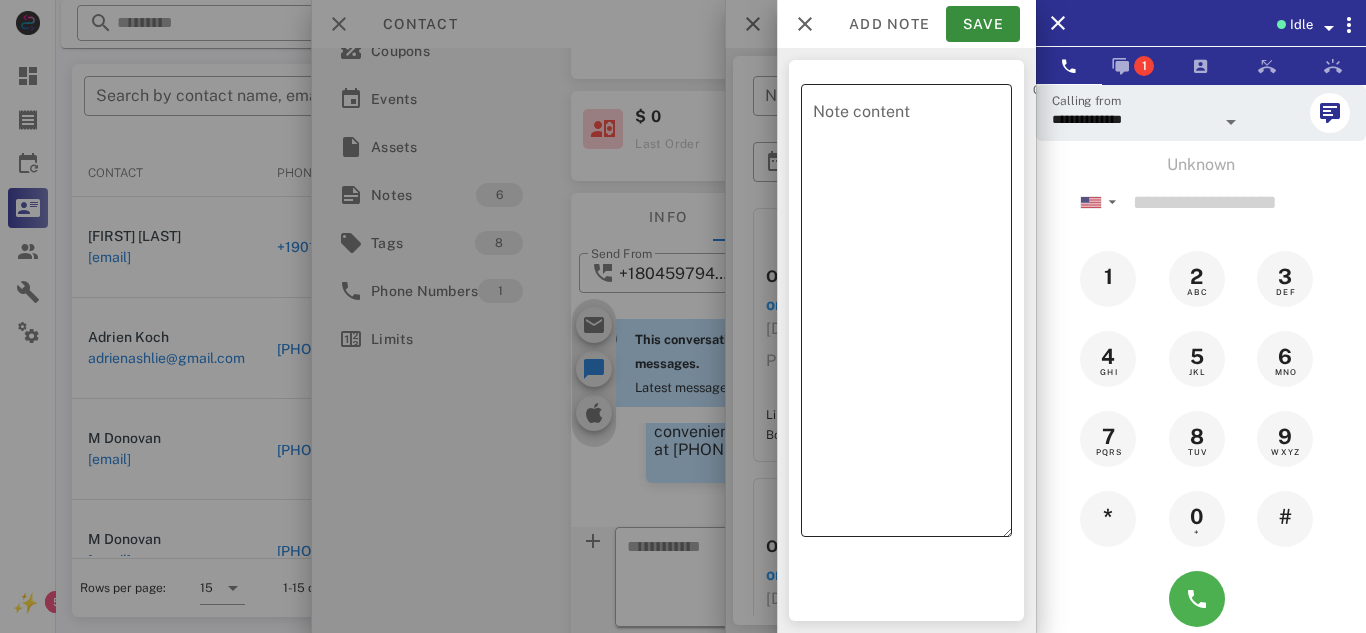 click on "Note content" at bounding box center [912, 315] 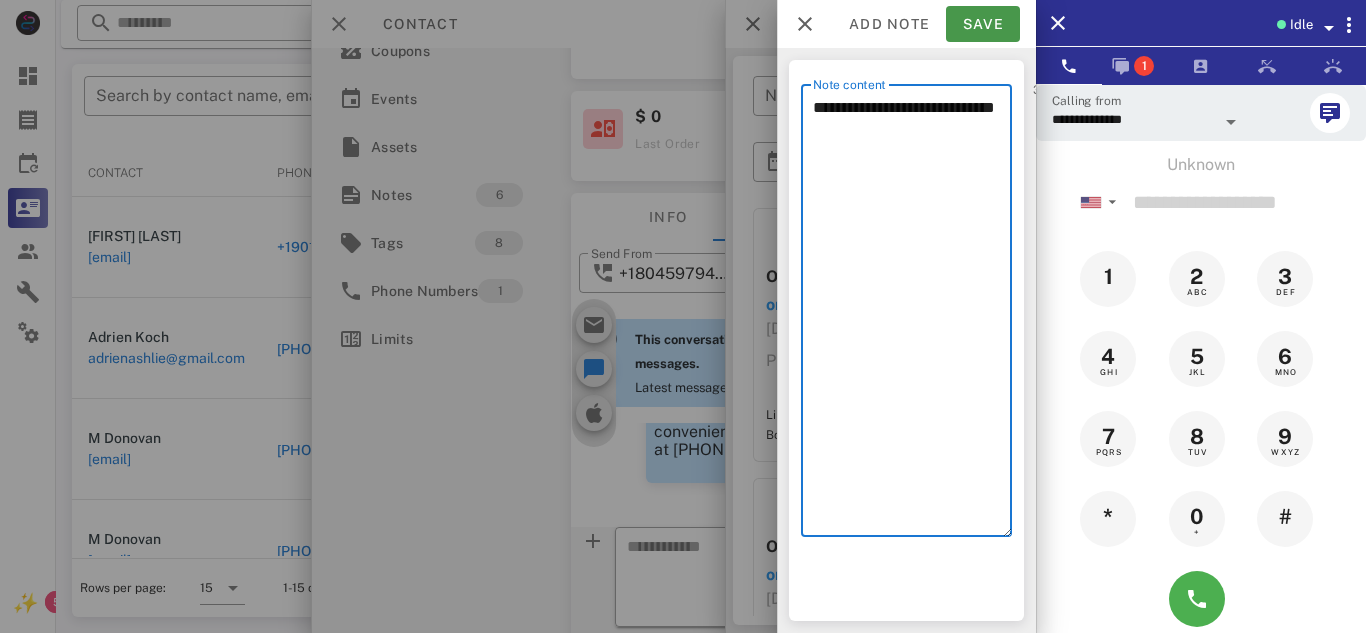 type on "**********" 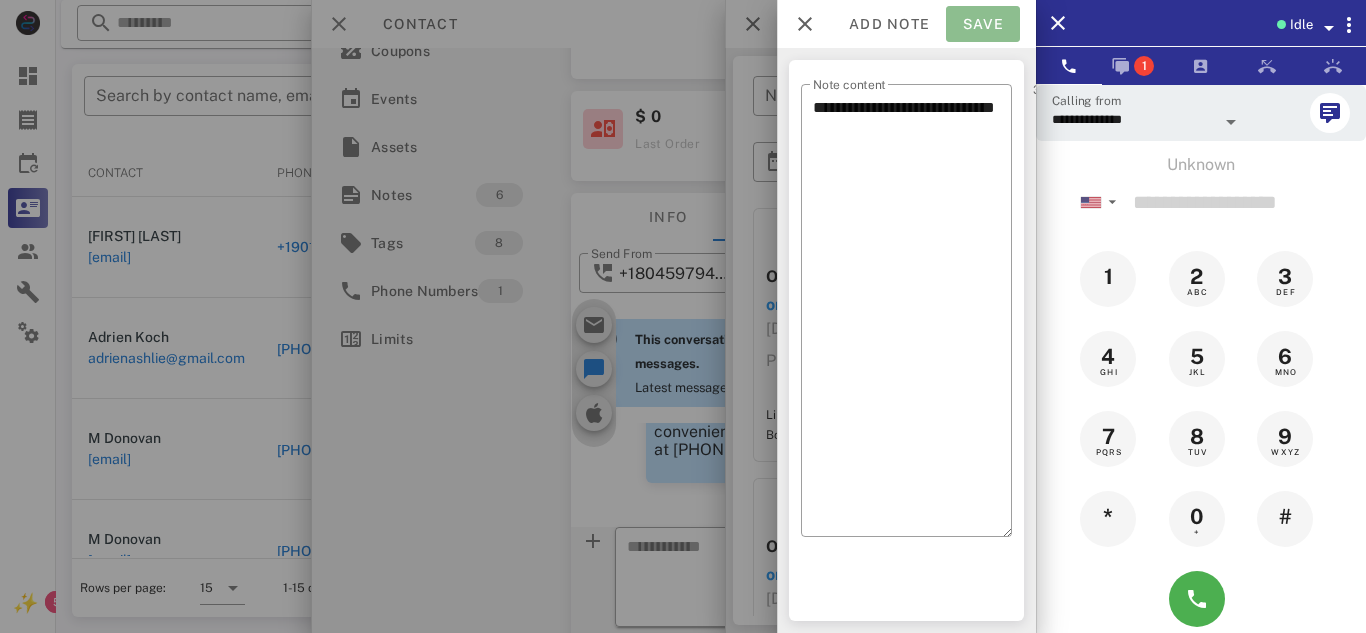 click on "Save" at bounding box center (983, 24) 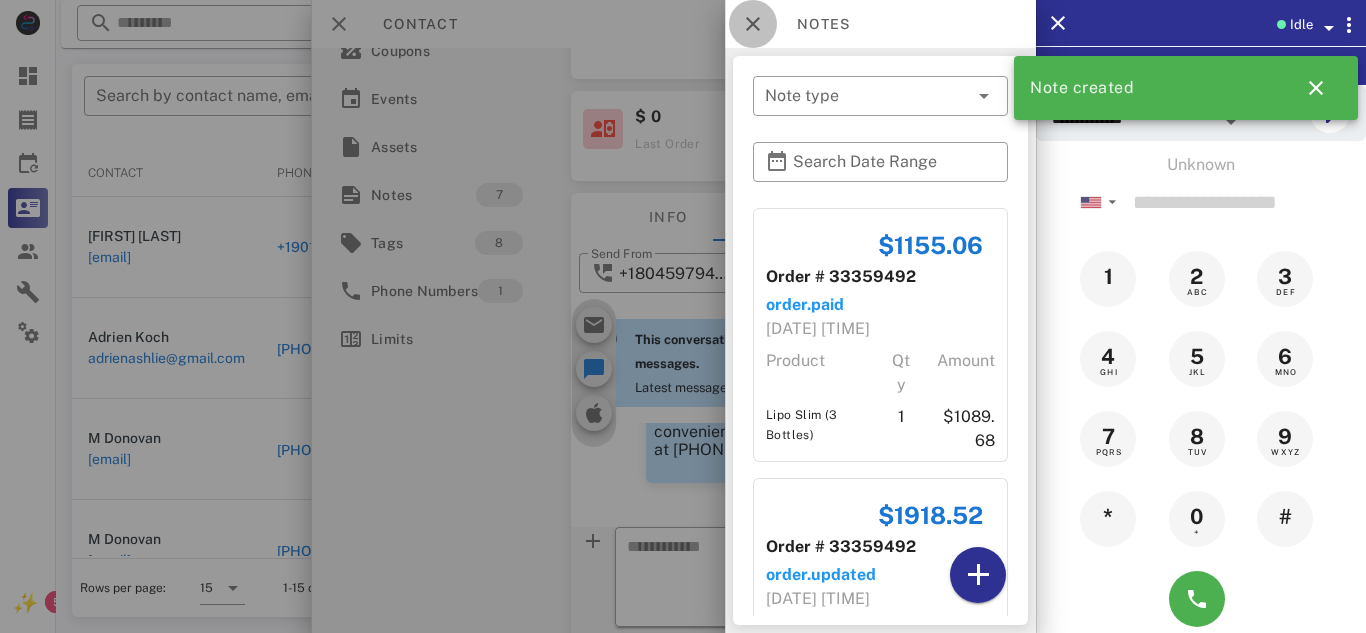 click at bounding box center (753, 24) 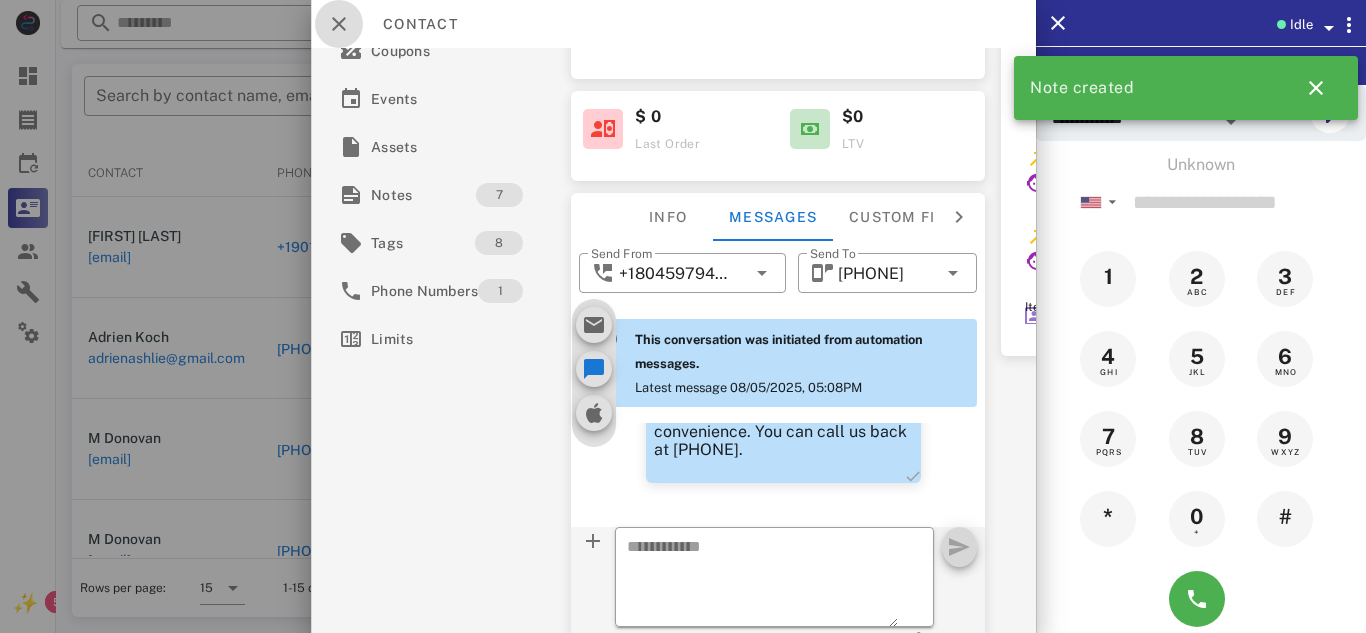 click at bounding box center [339, 24] 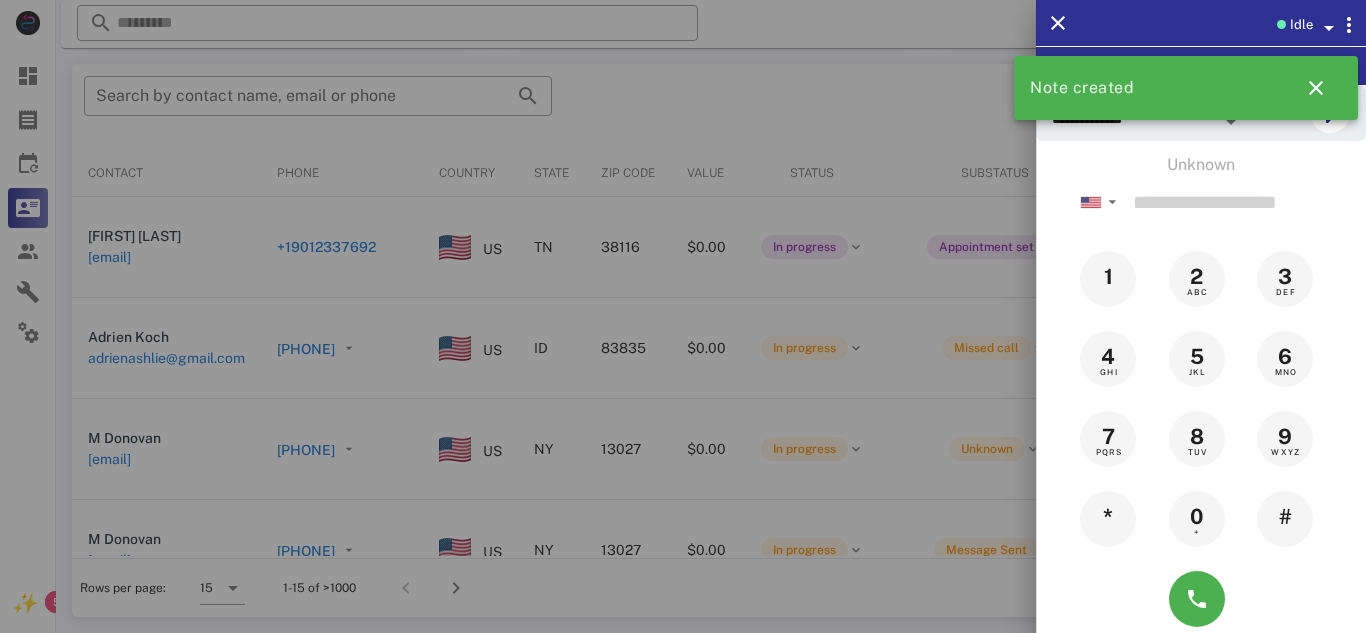 click at bounding box center (683, 316) 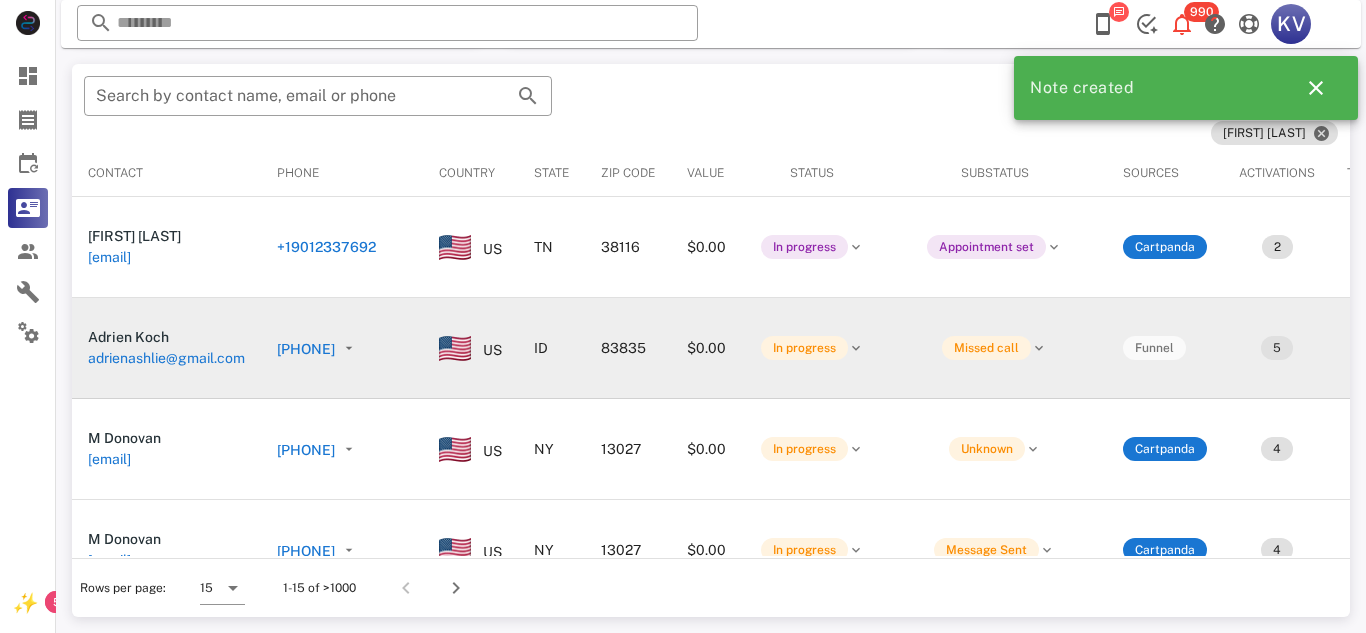 click on "[PHONE]" at bounding box center [306, 349] 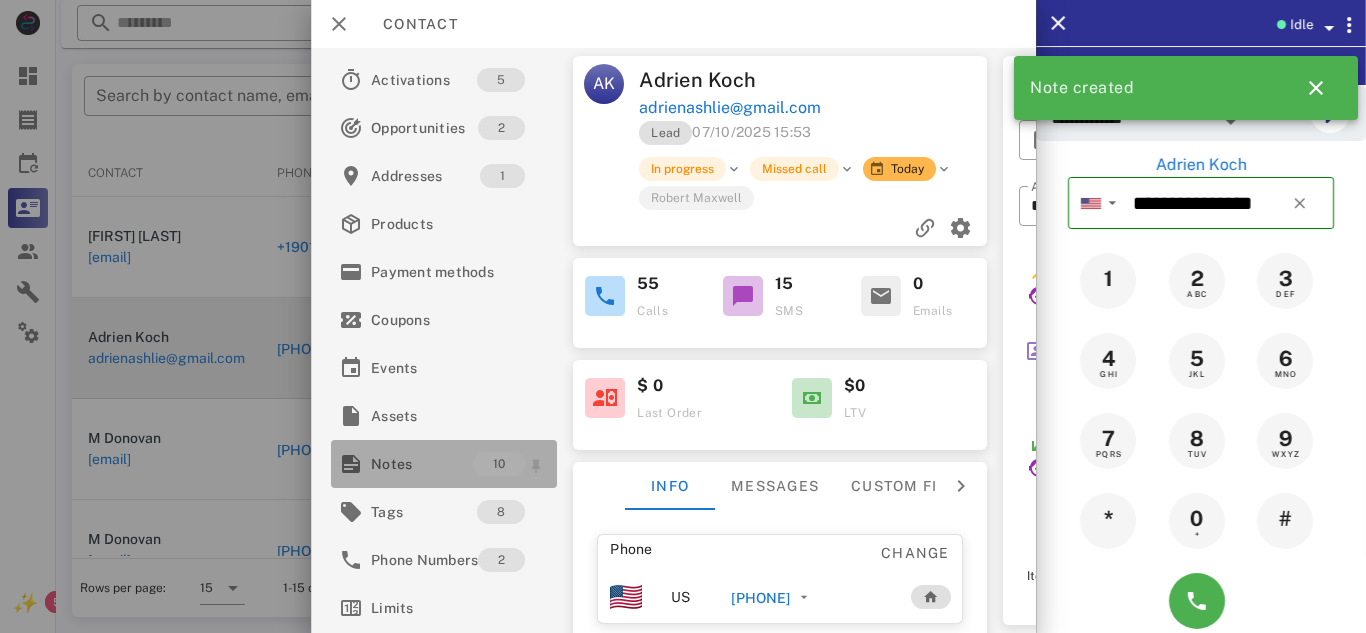 click on "Notes" at bounding box center [422, 464] 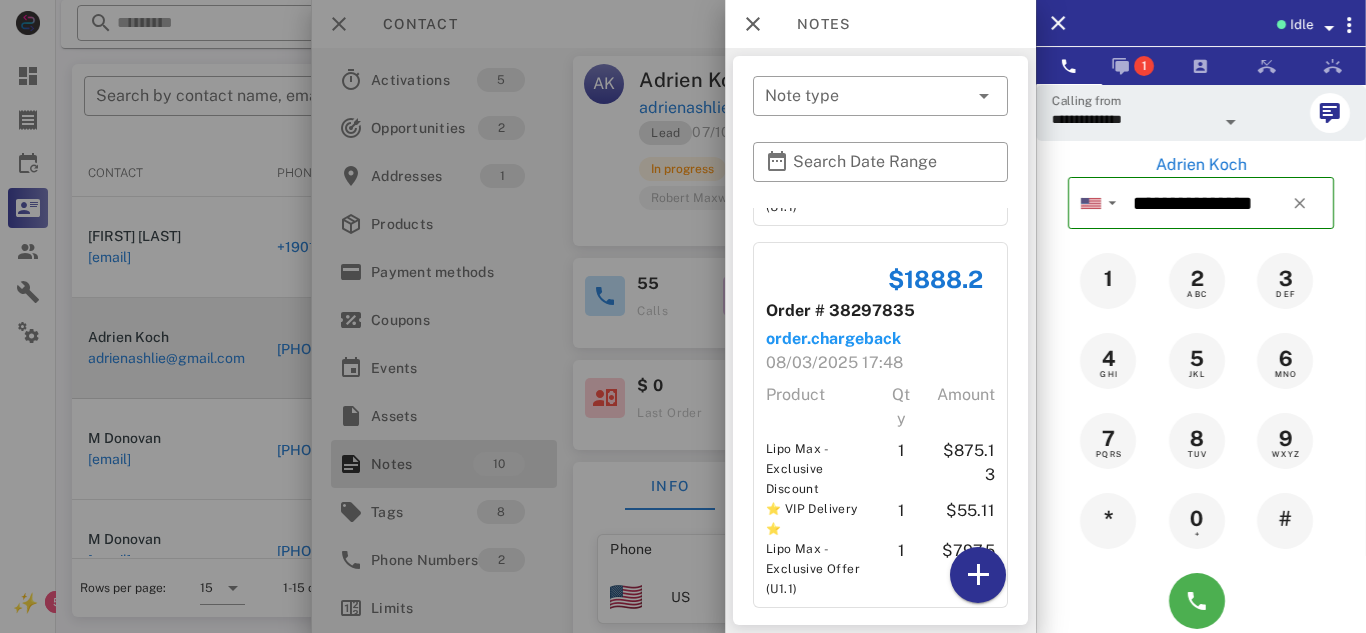 scroll, scrollTop: 1972, scrollLeft: 0, axis: vertical 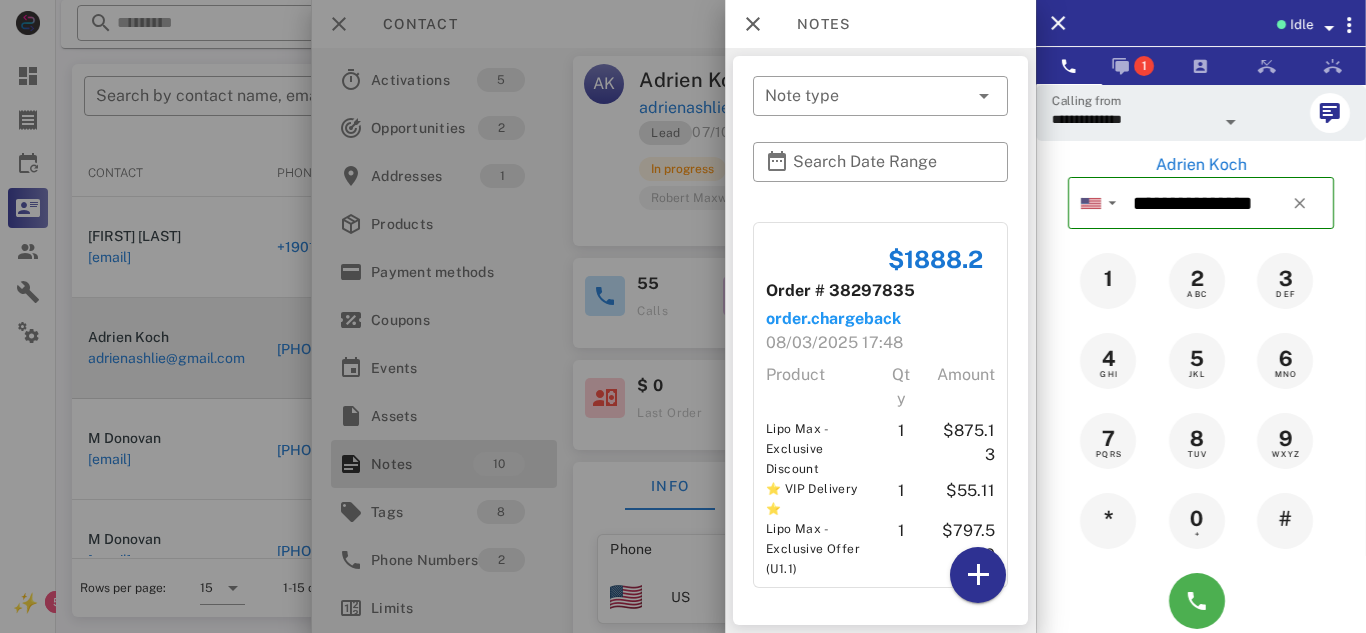 drag, startPoint x: 692, startPoint y: 423, endPoint x: 704, endPoint y: 440, distance: 20.808653 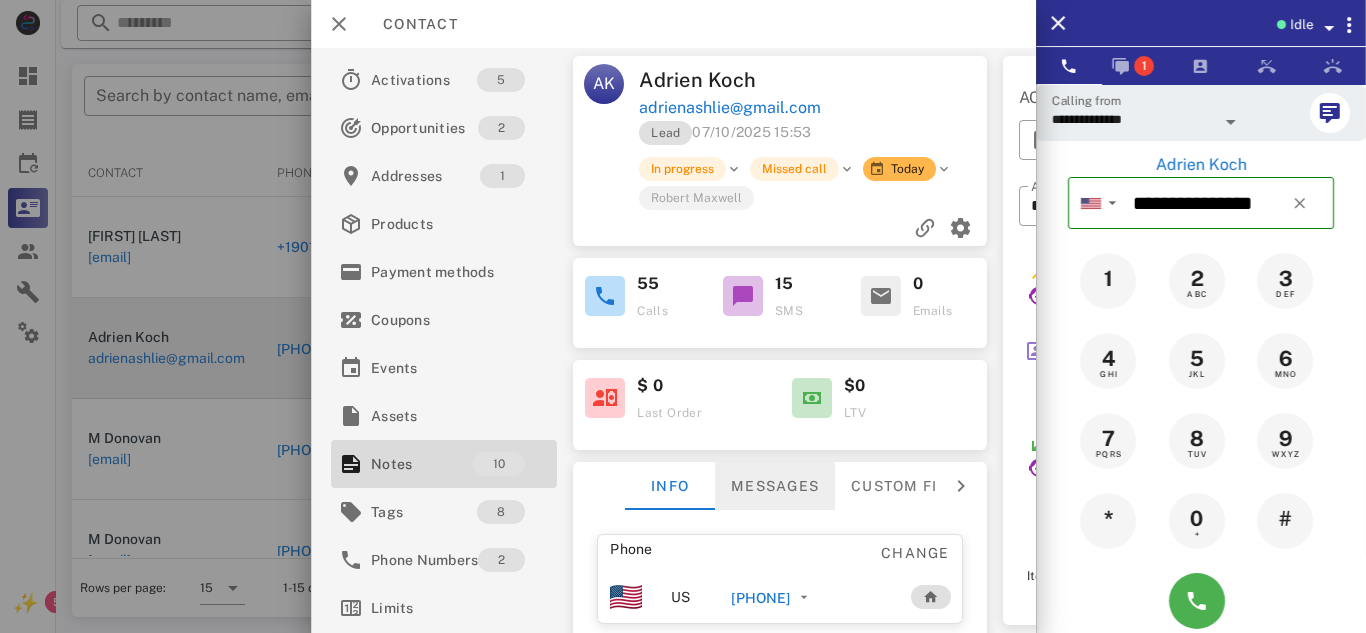 click on "Messages" at bounding box center [775, 486] 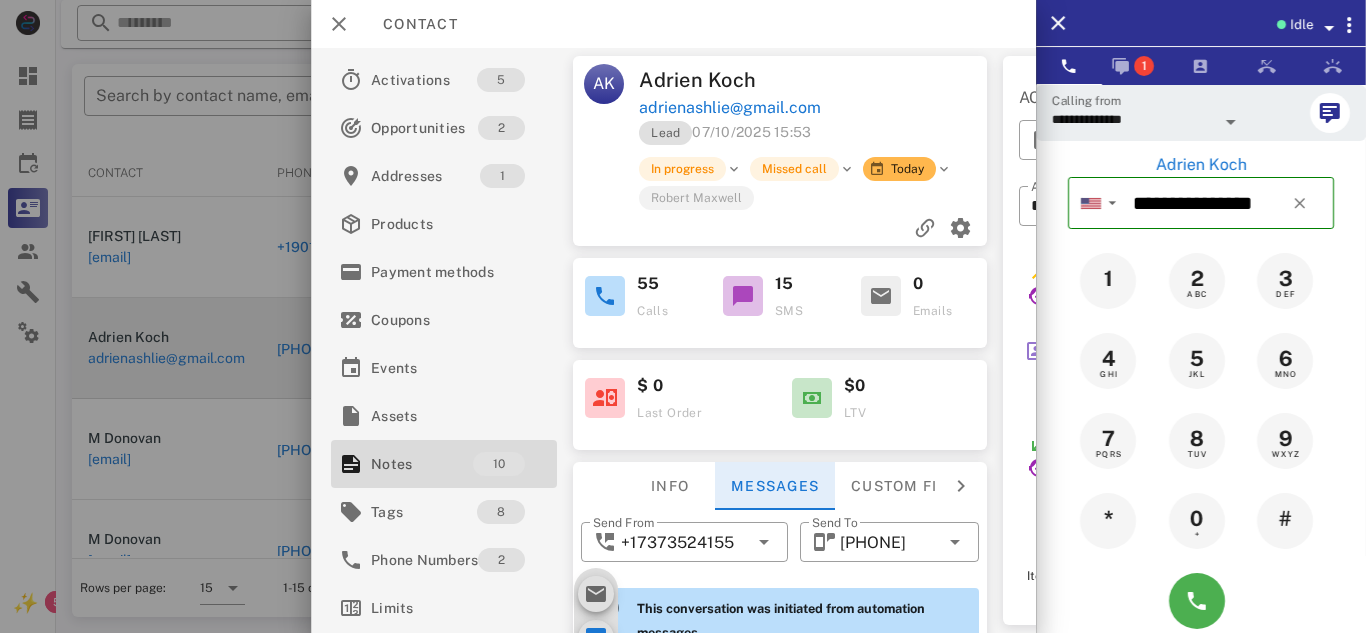 scroll, scrollTop: 4544, scrollLeft: 0, axis: vertical 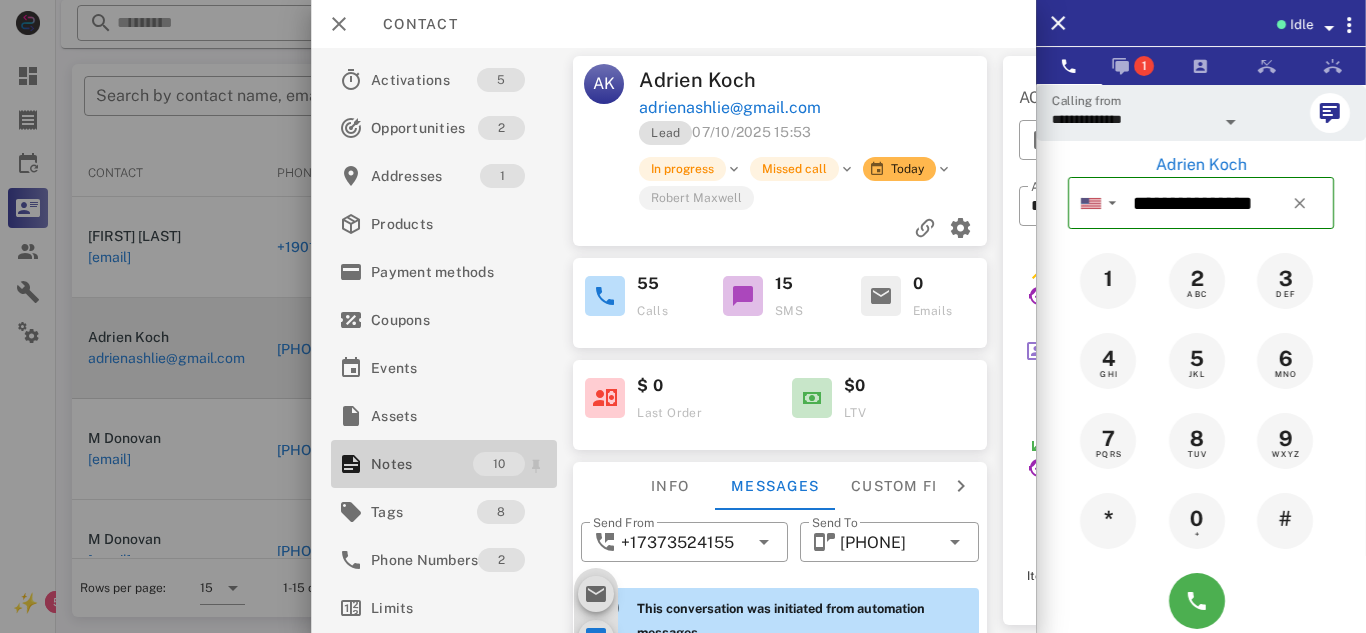 click on "Notes" at bounding box center (422, 464) 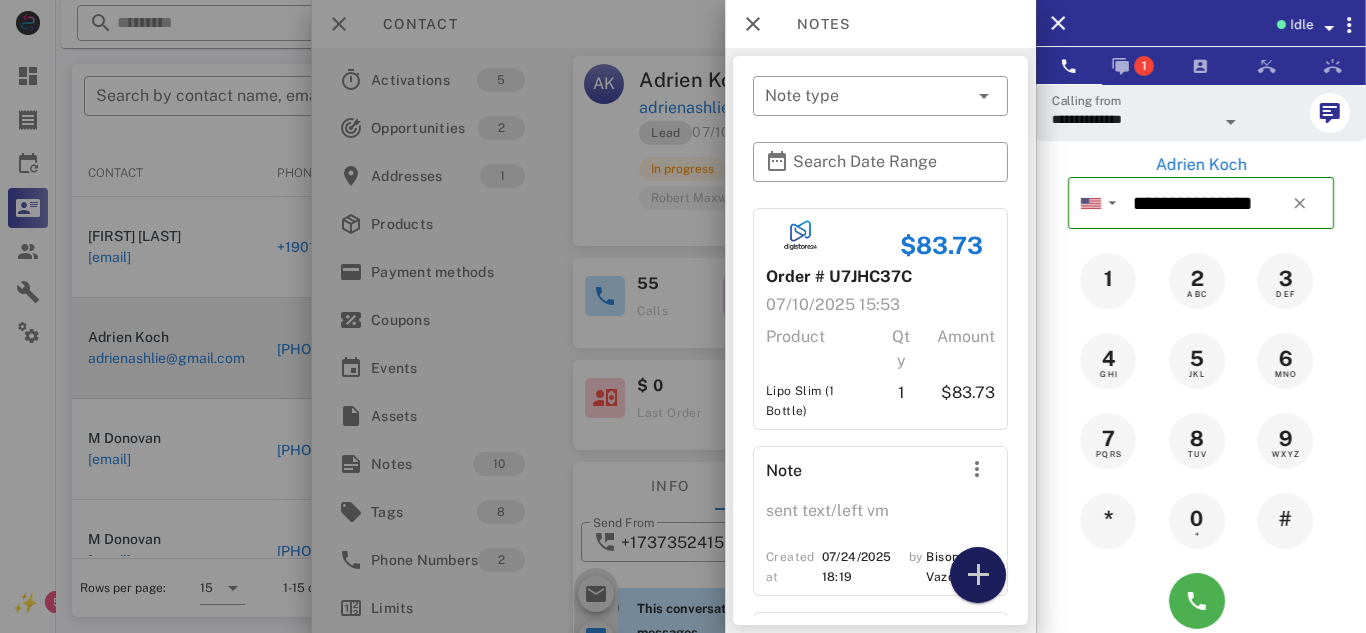 click at bounding box center [978, 575] 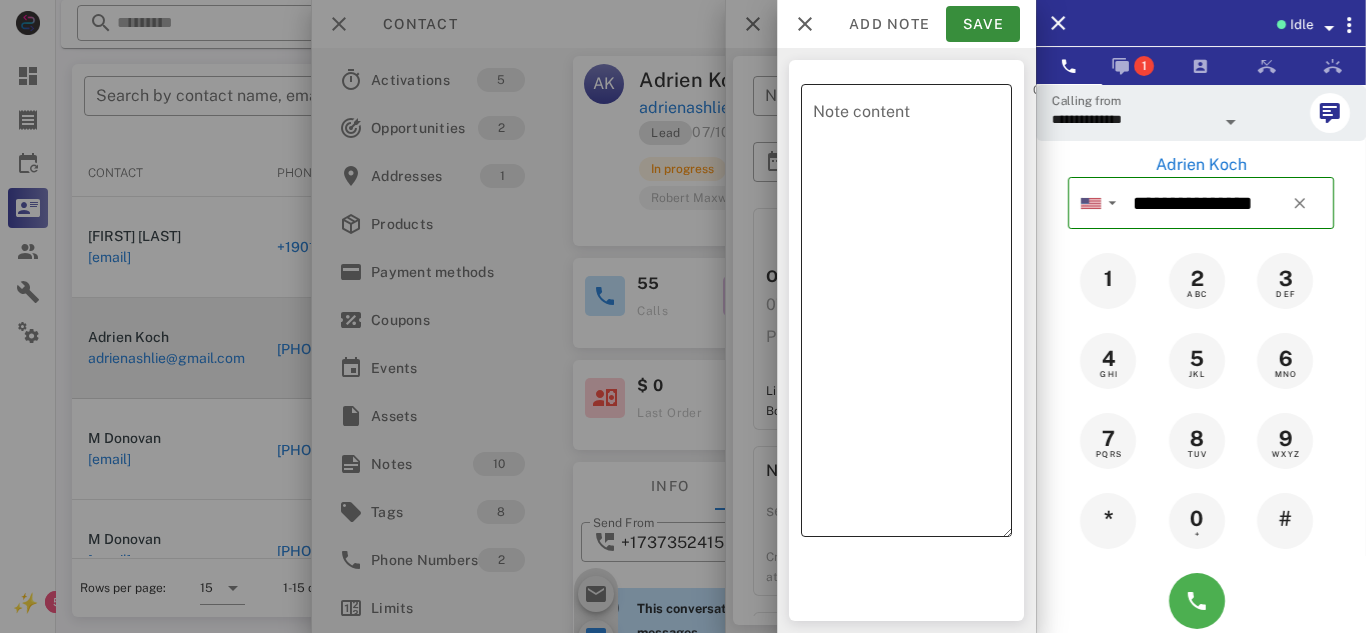 click on "Note content" at bounding box center [912, 315] 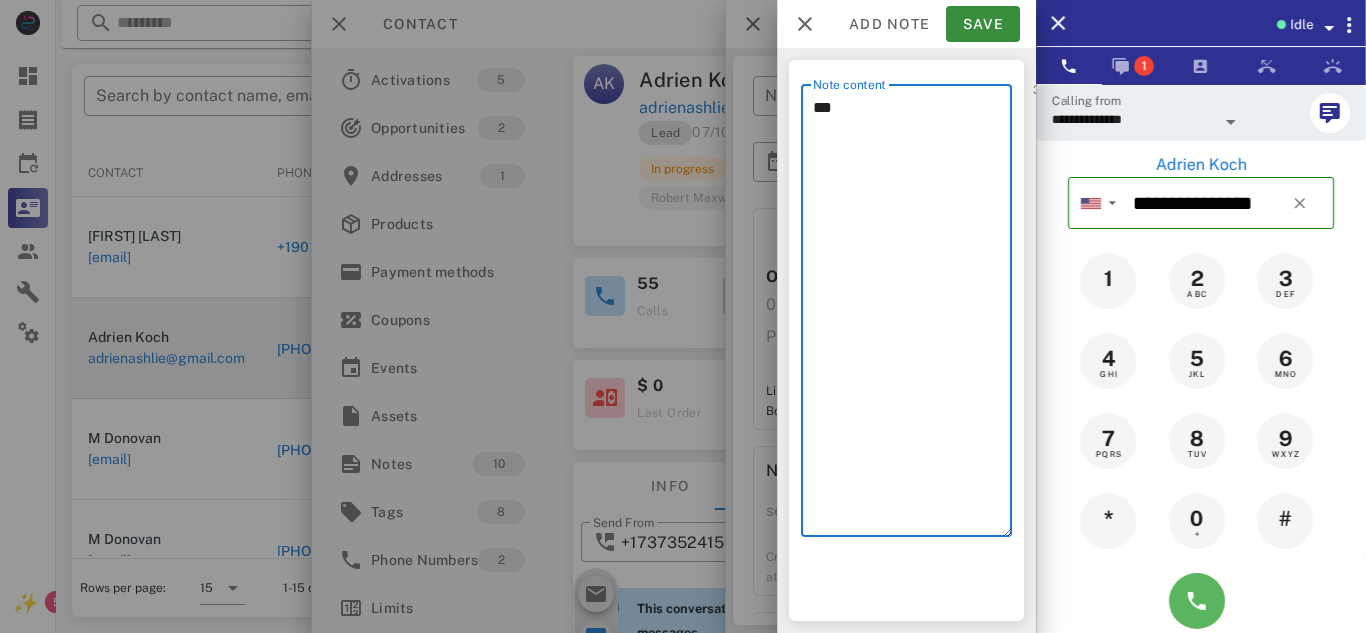 type on "***" 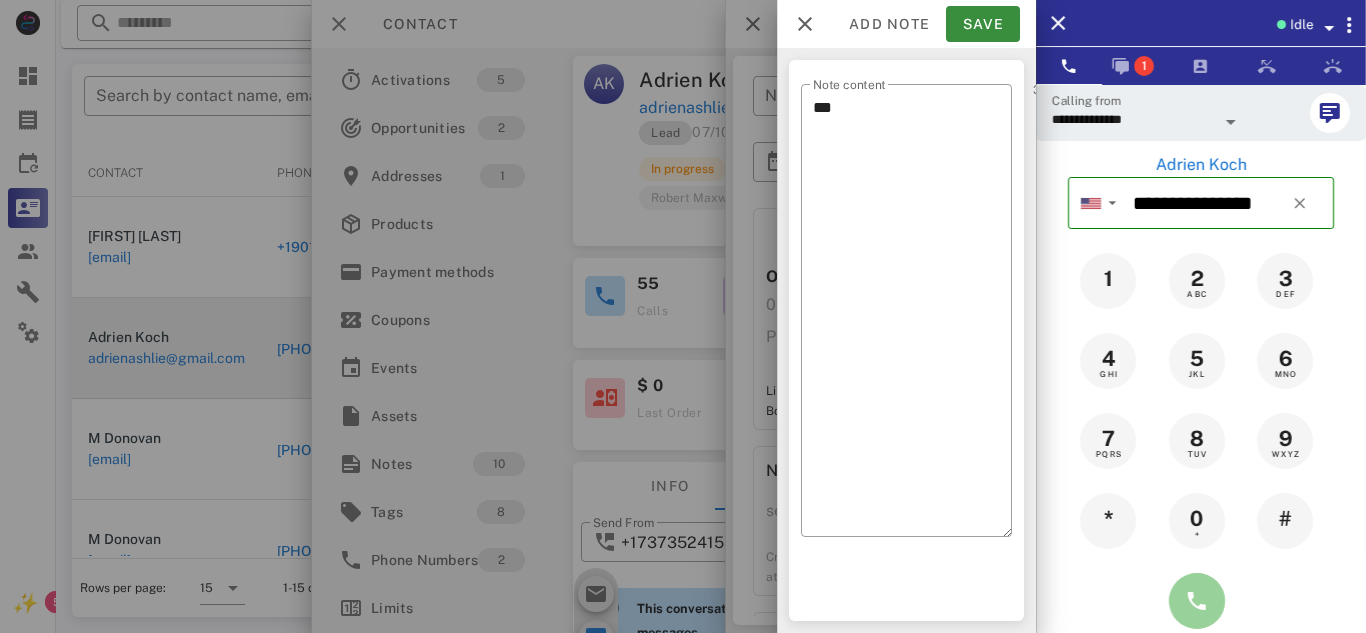 click at bounding box center [1197, 601] 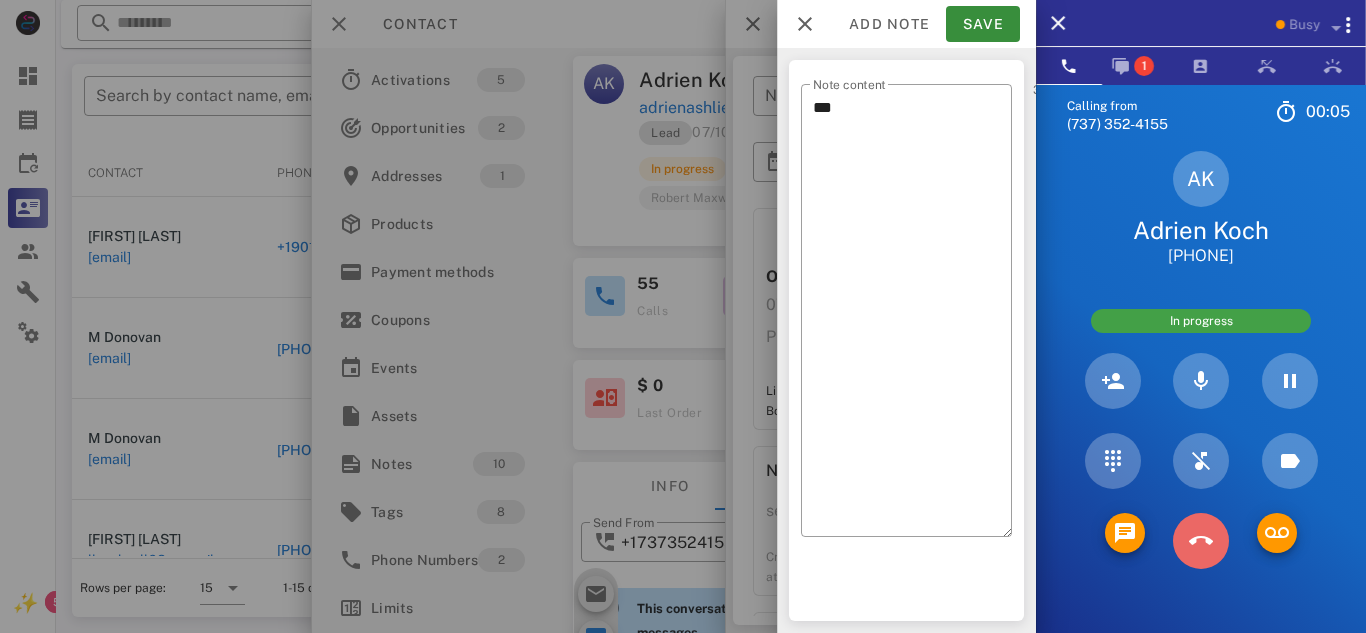 click at bounding box center (1201, 541) 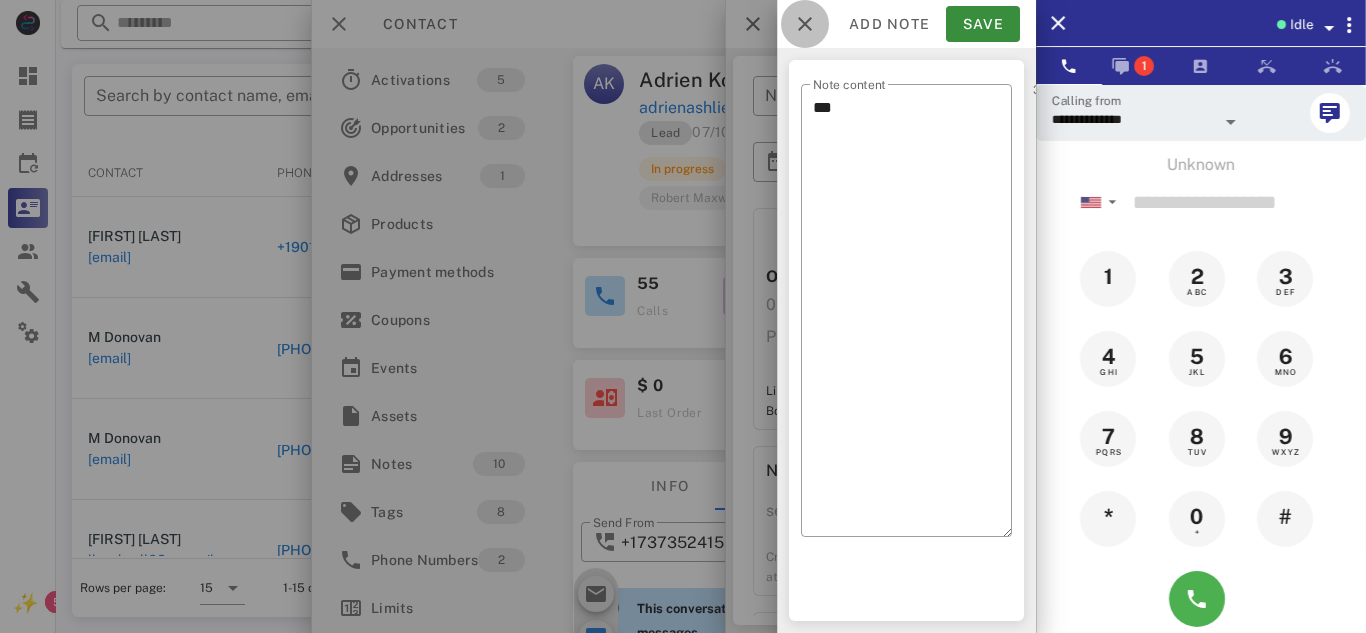 click at bounding box center [805, 24] 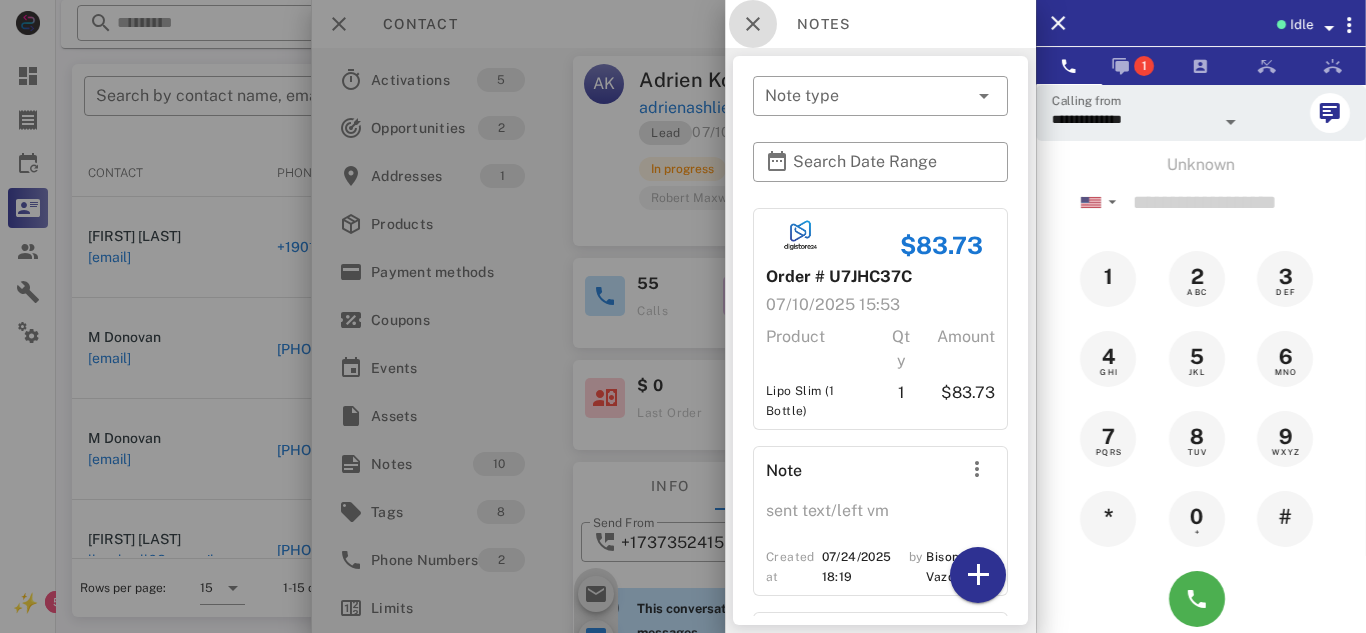 click at bounding box center (753, 24) 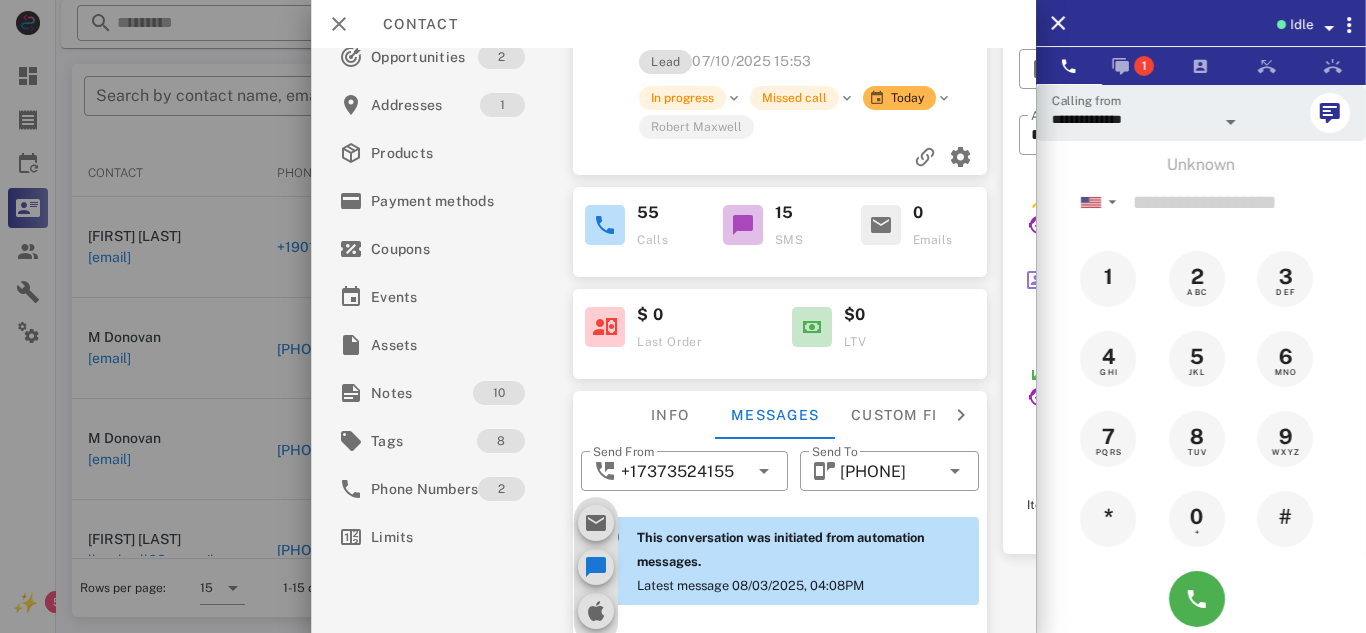 scroll, scrollTop: 228, scrollLeft: 0, axis: vertical 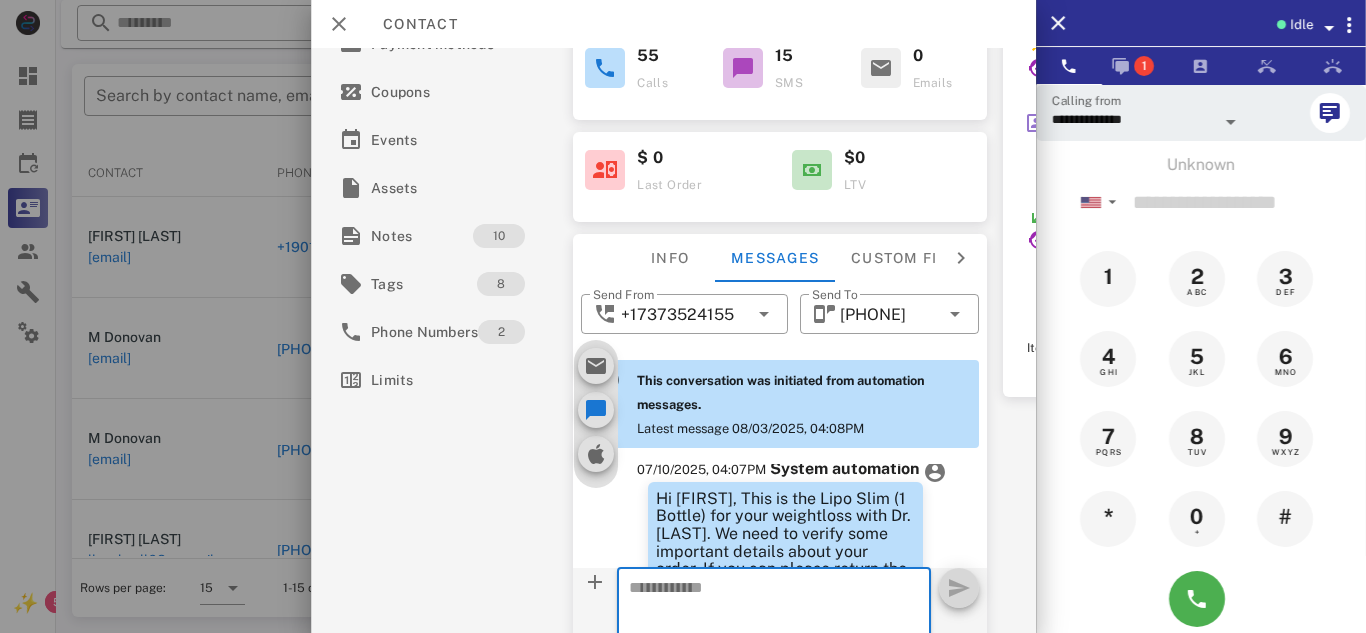 paste on "**********" 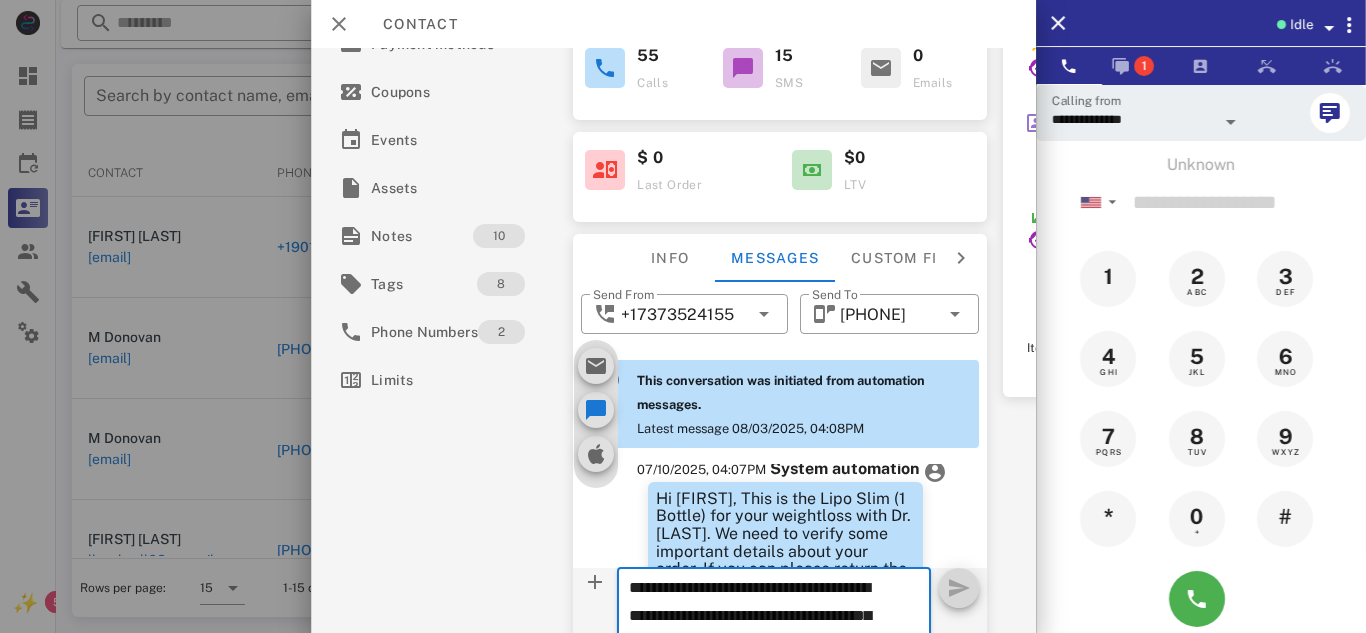 scroll, scrollTop: 153, scrollLeft: 0, axis: vertical 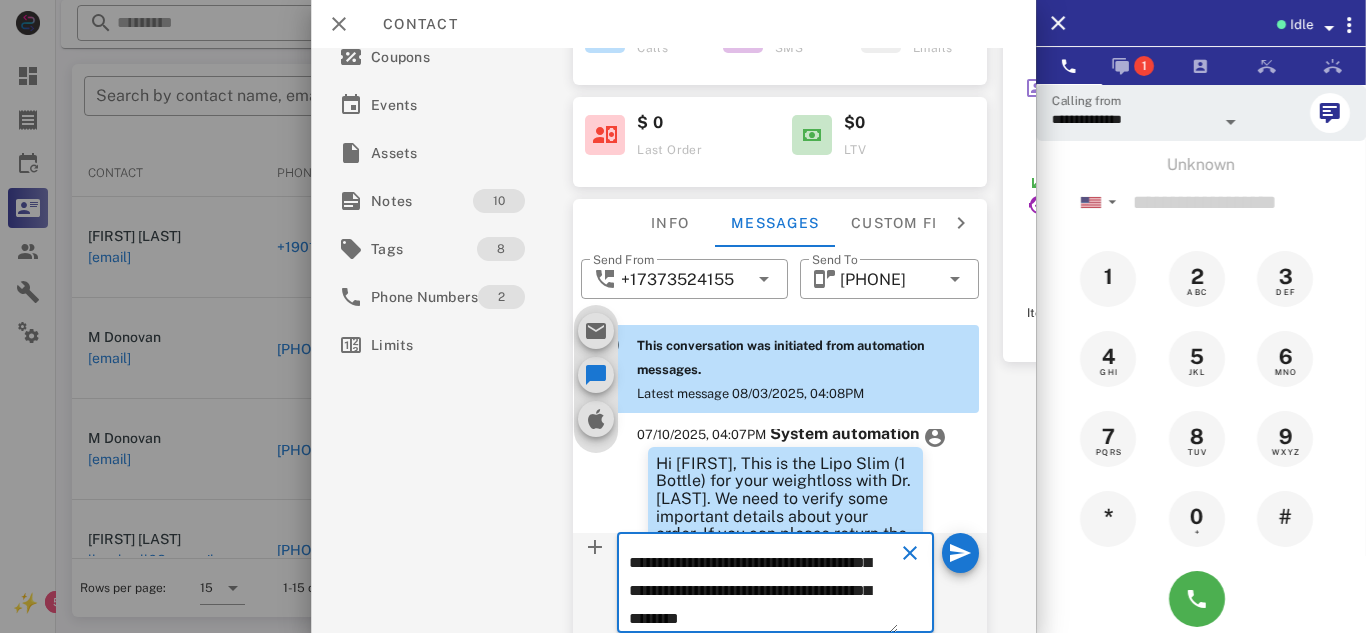 click on "**********" at bounding box center (763, 586) 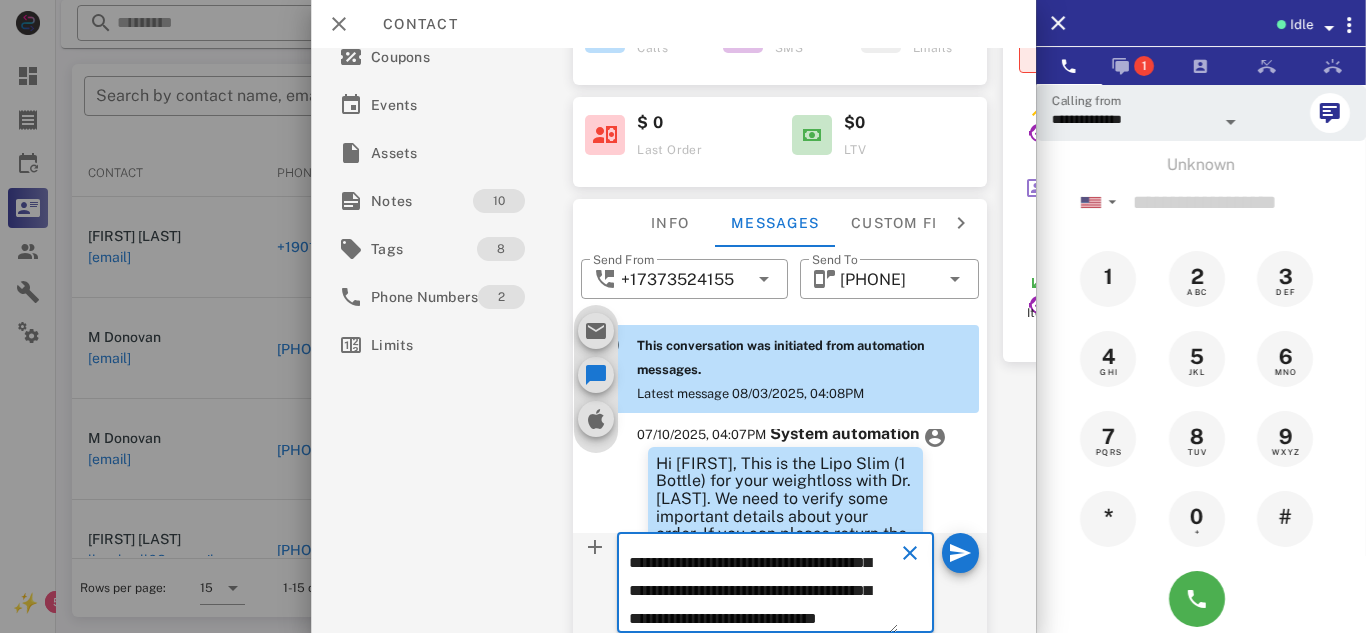 scroll, scrollTop: 153, scrollLeft: 0, axis: vertical 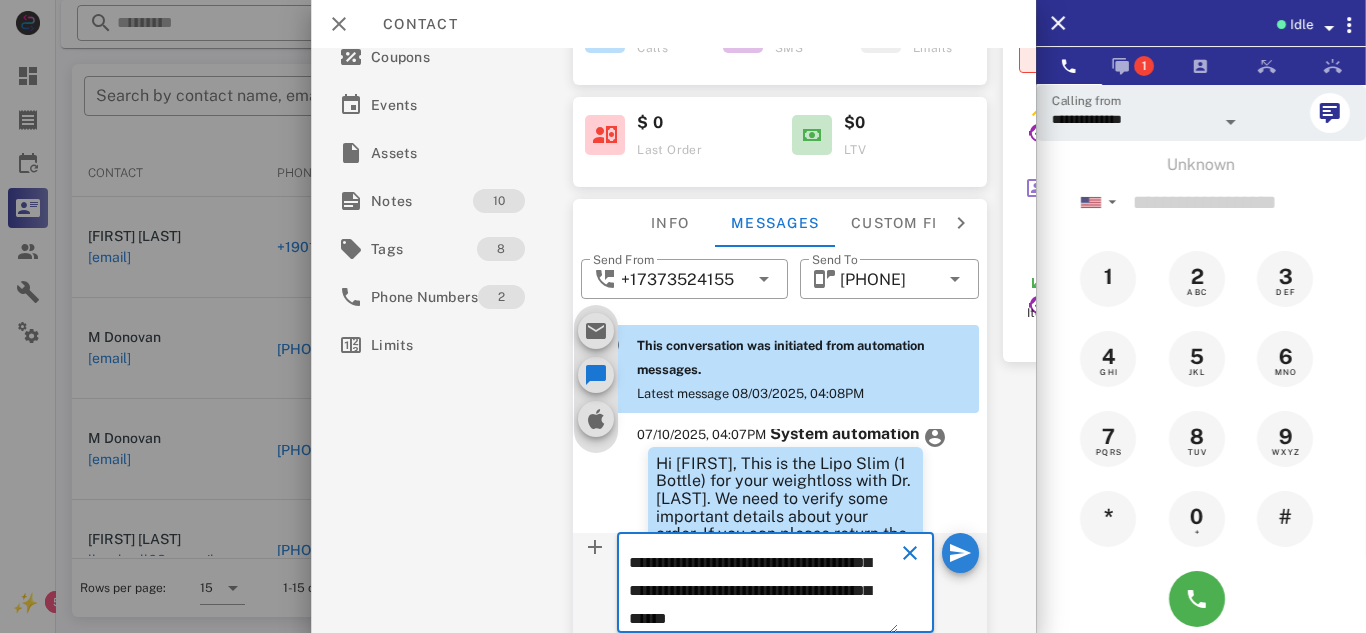 type on "**********" 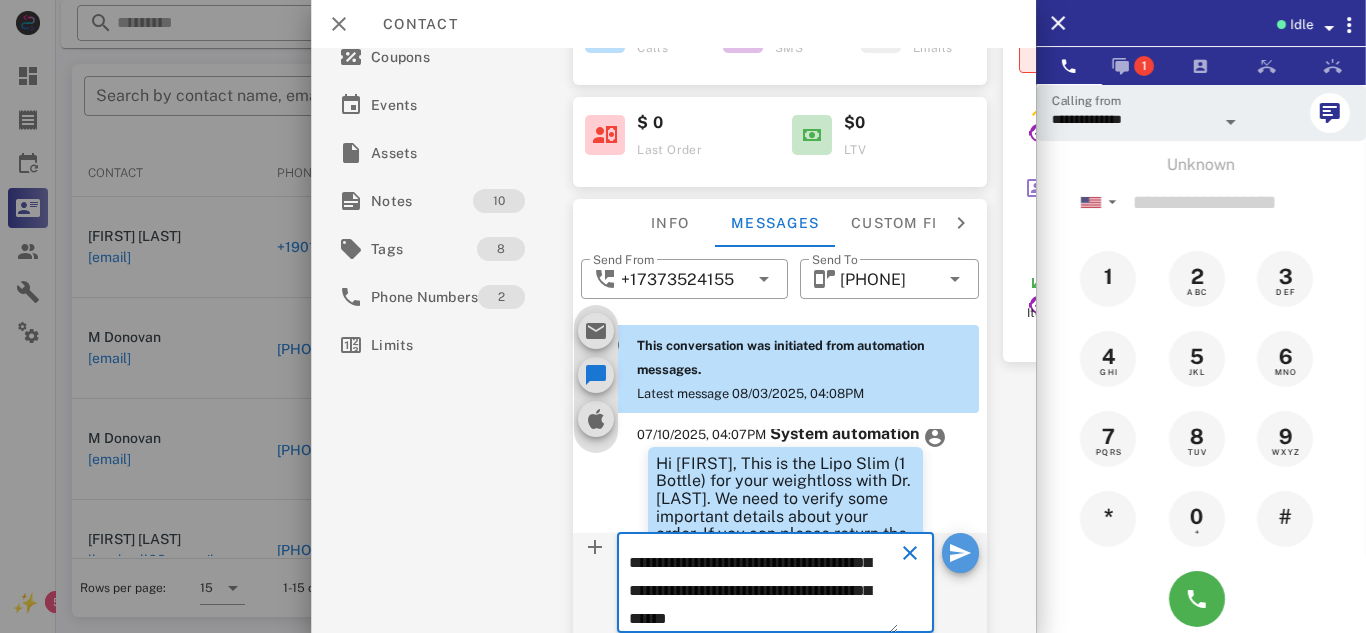 click at bounding box center [960, 553] 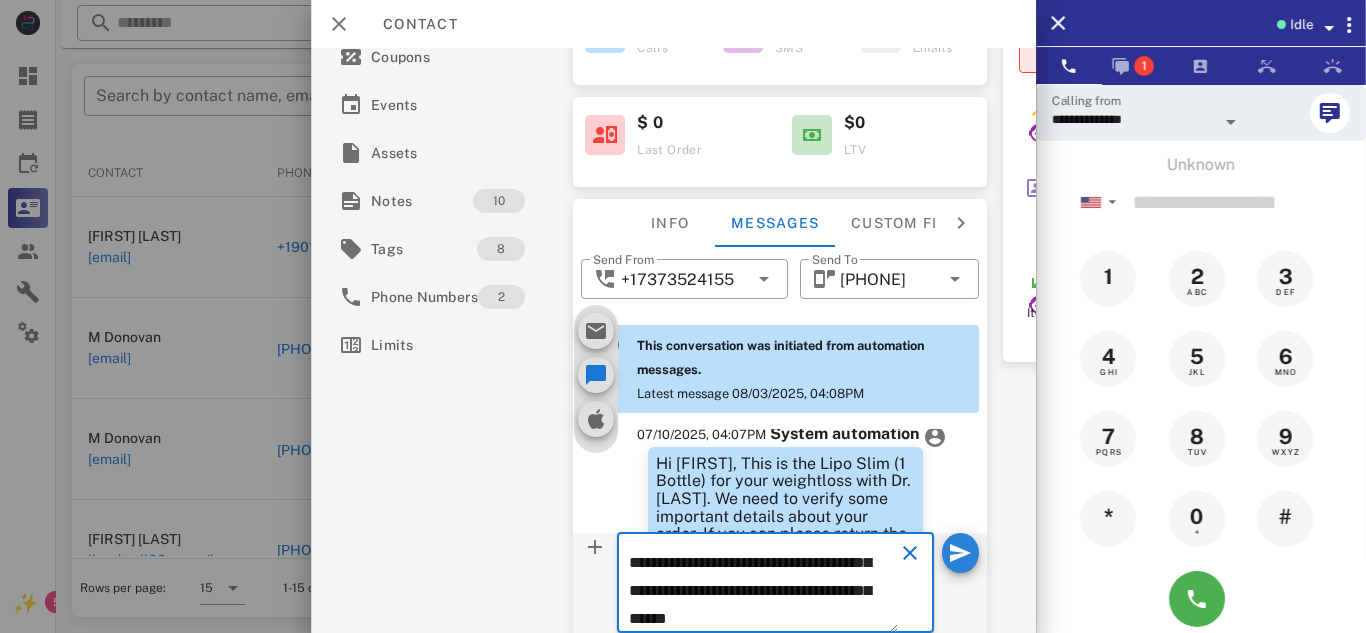 type 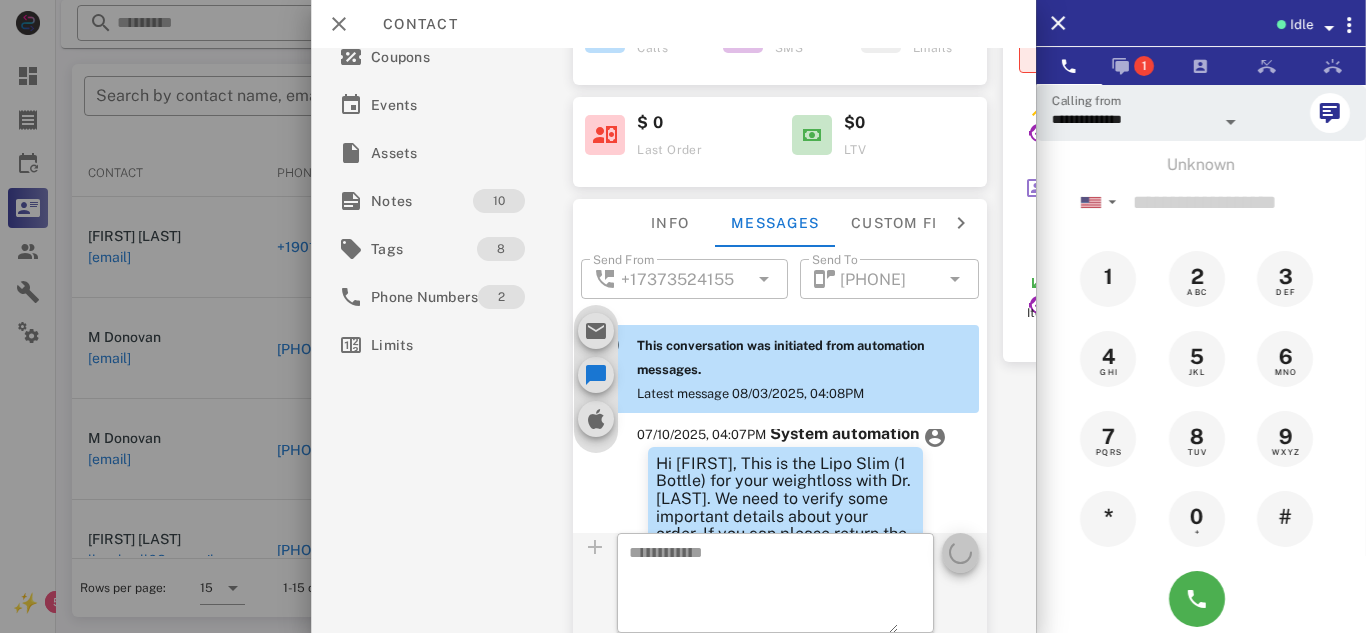 scroll, scrollTop: 0, scrollLeft: 0, axis: both 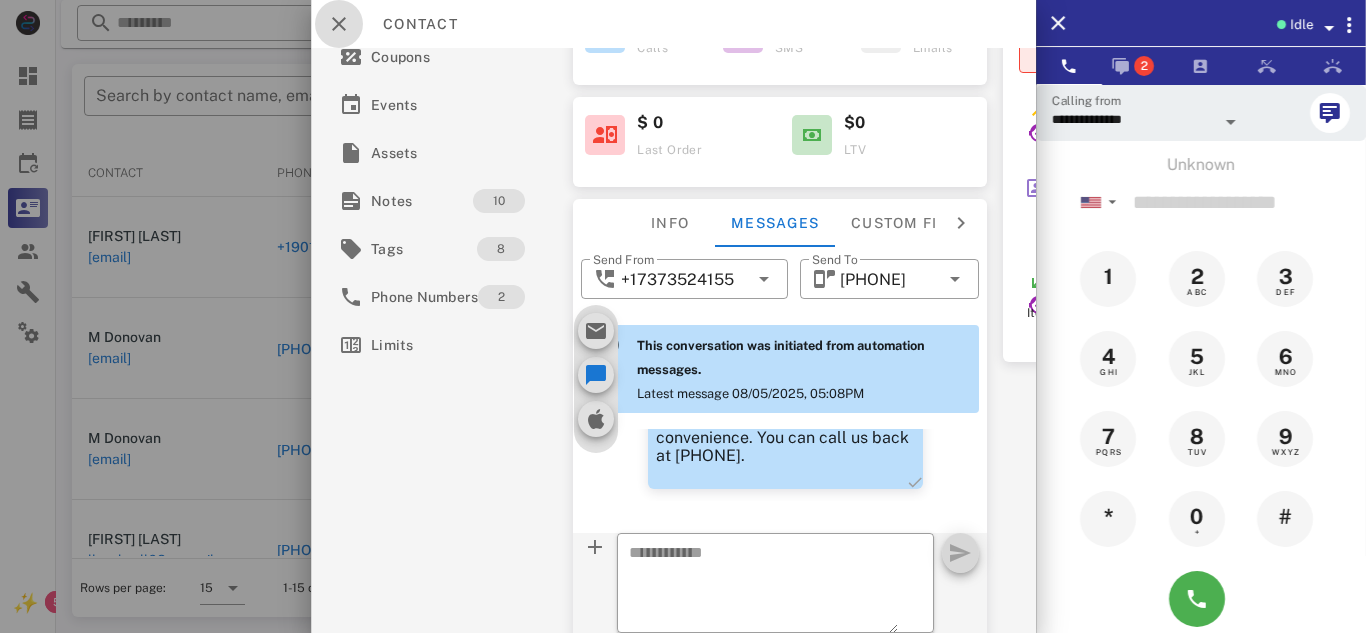 click at bounding box center (339, 24) 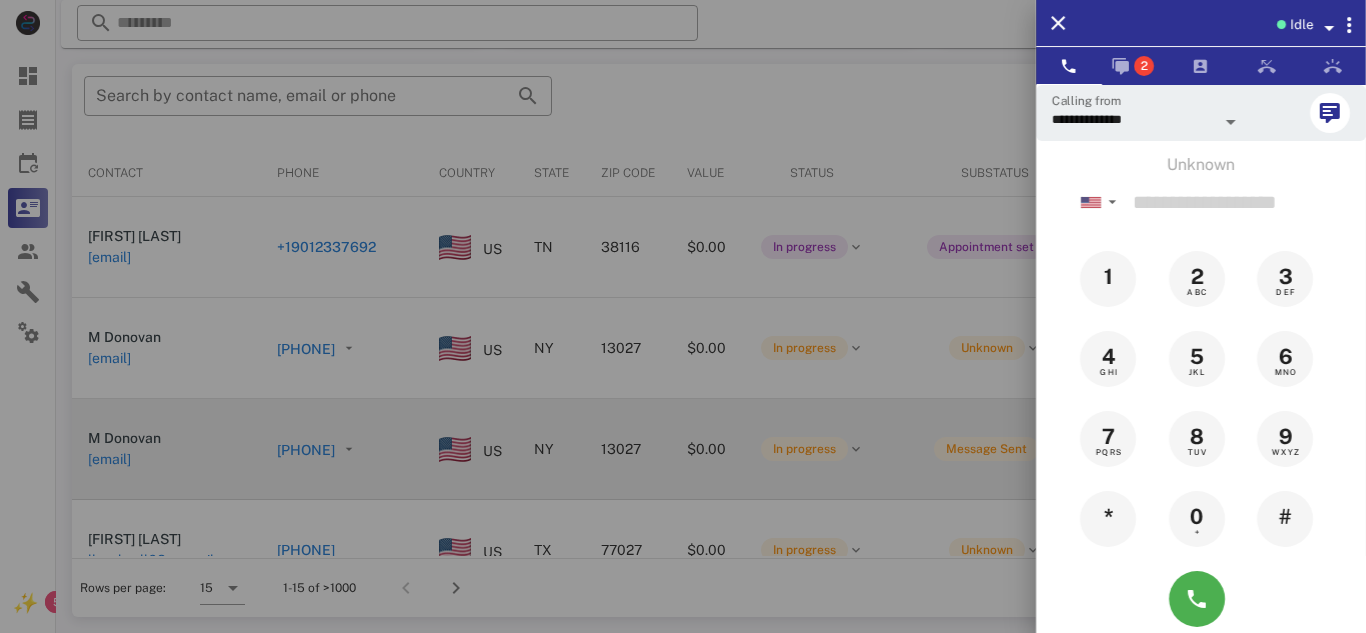 click at bounding box center [683, 316] 